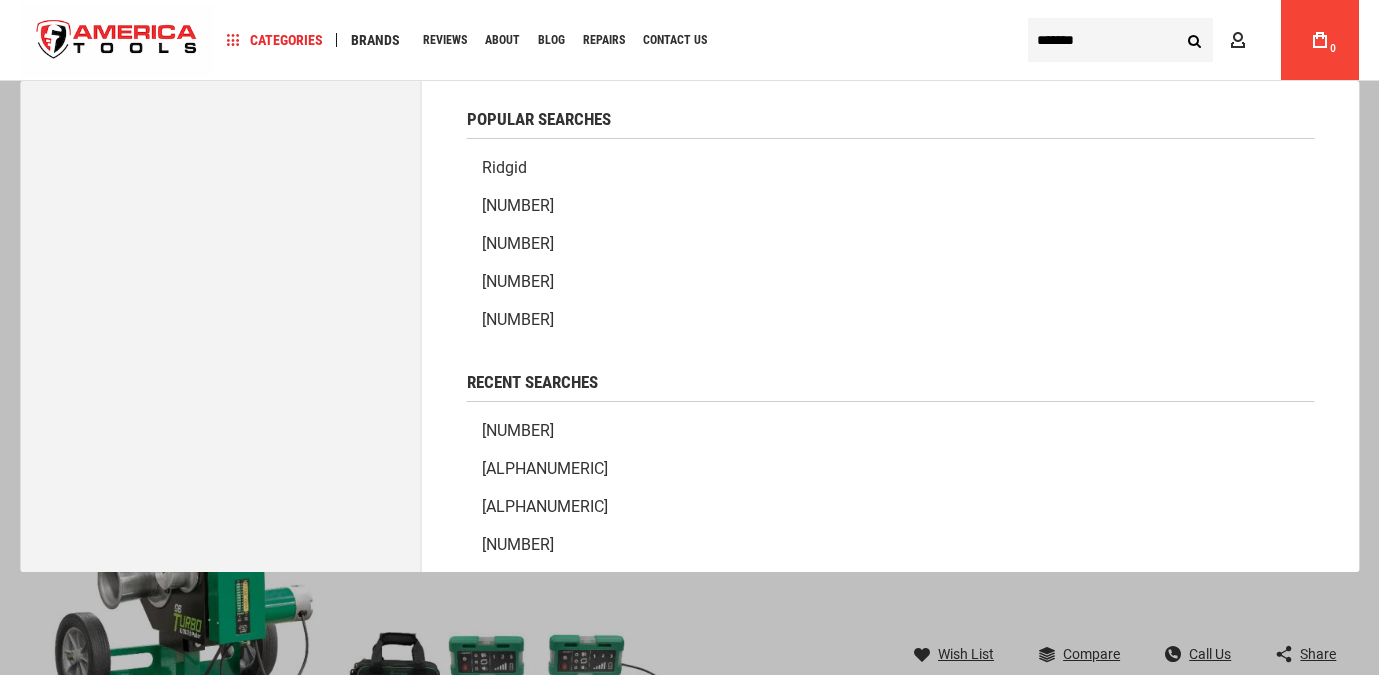 scroll, scrollTop: 79, scrollLeft: 0, axis: vertical 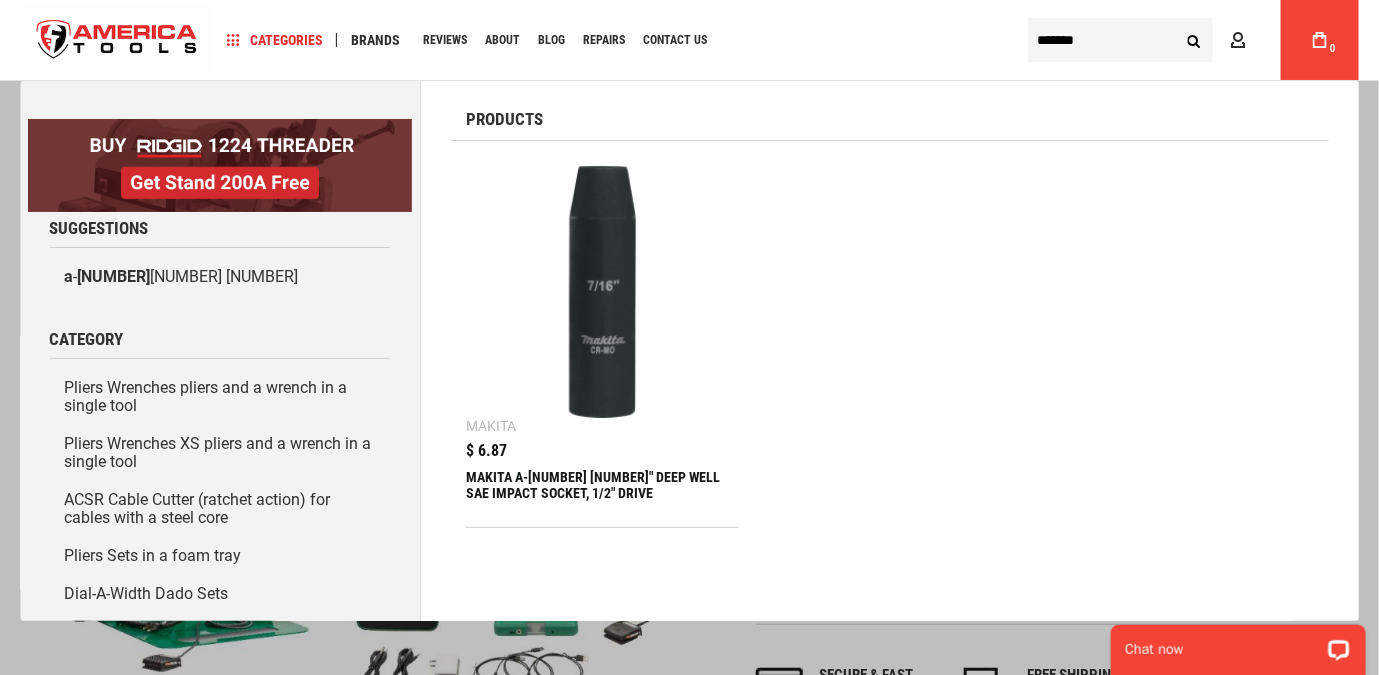 click on "*******" at bounding box center [1120, 40] 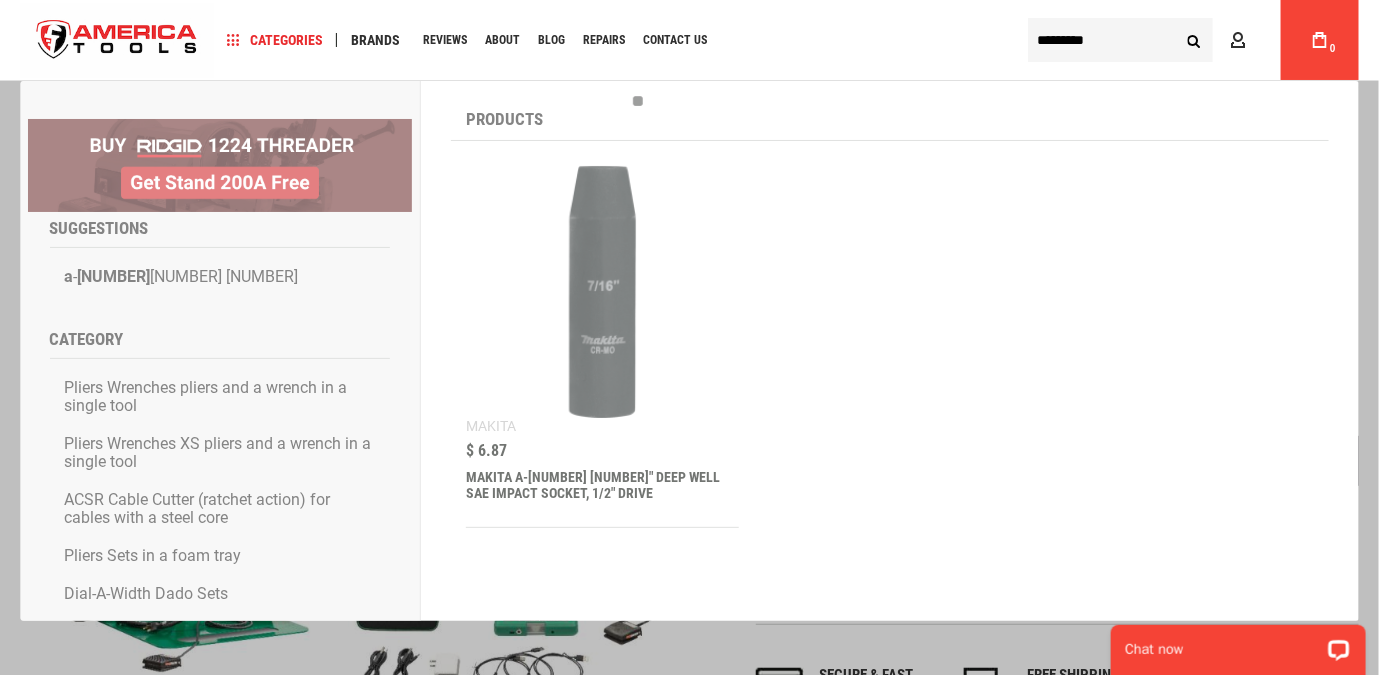 click on "*********" at bounding box center (1120, 40) 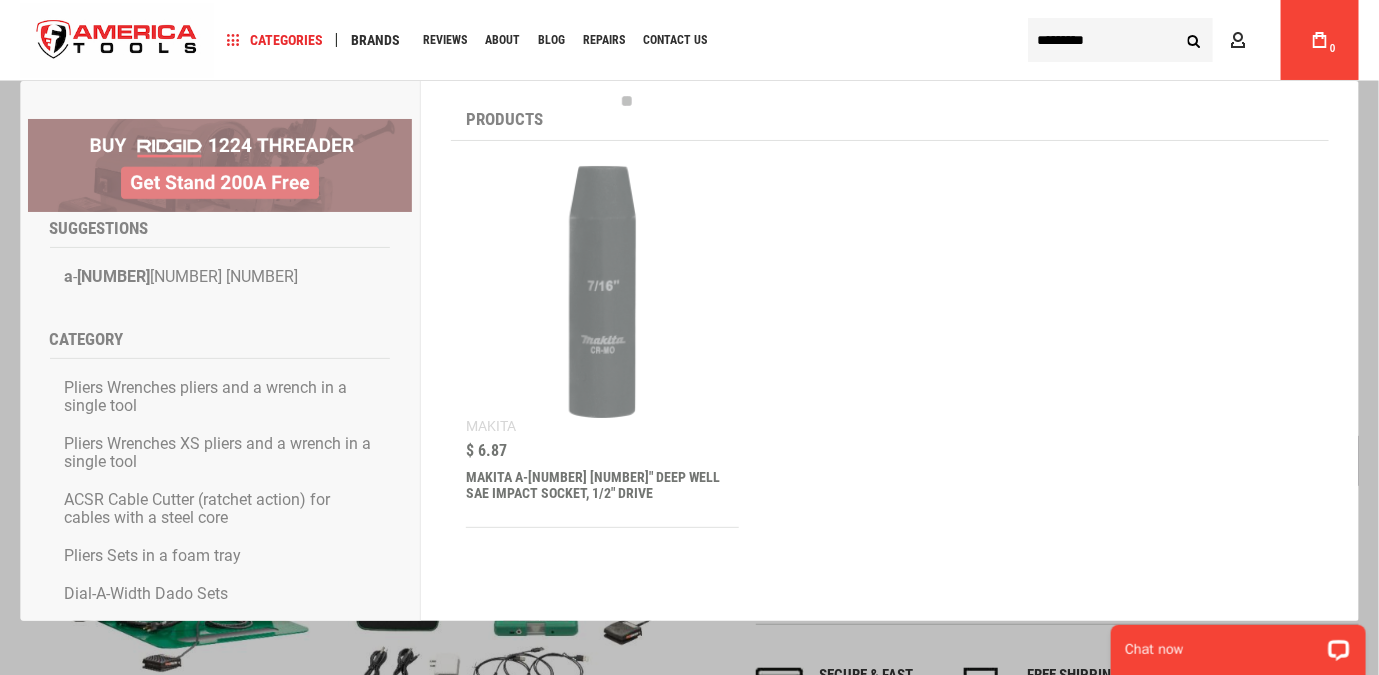 click on "*********" at bounding box center (1120, 40) 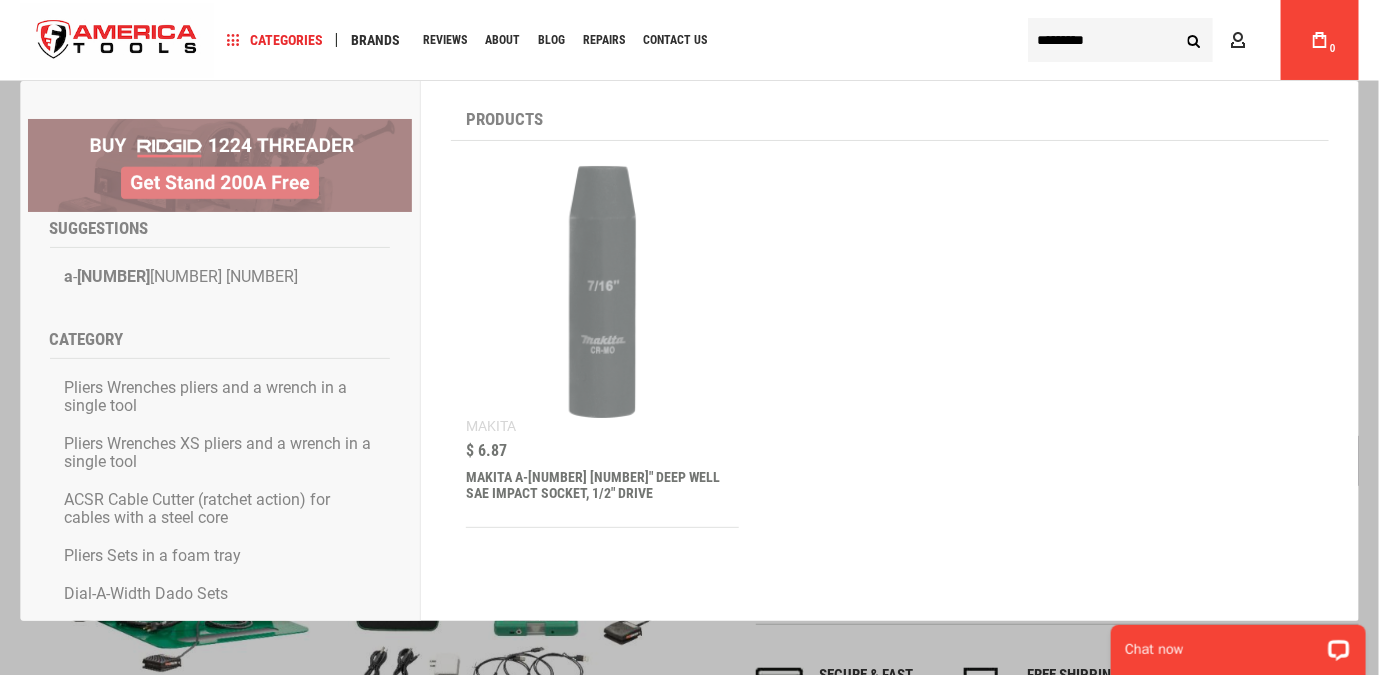 click on "*********" at bounding box center (1120, 40) 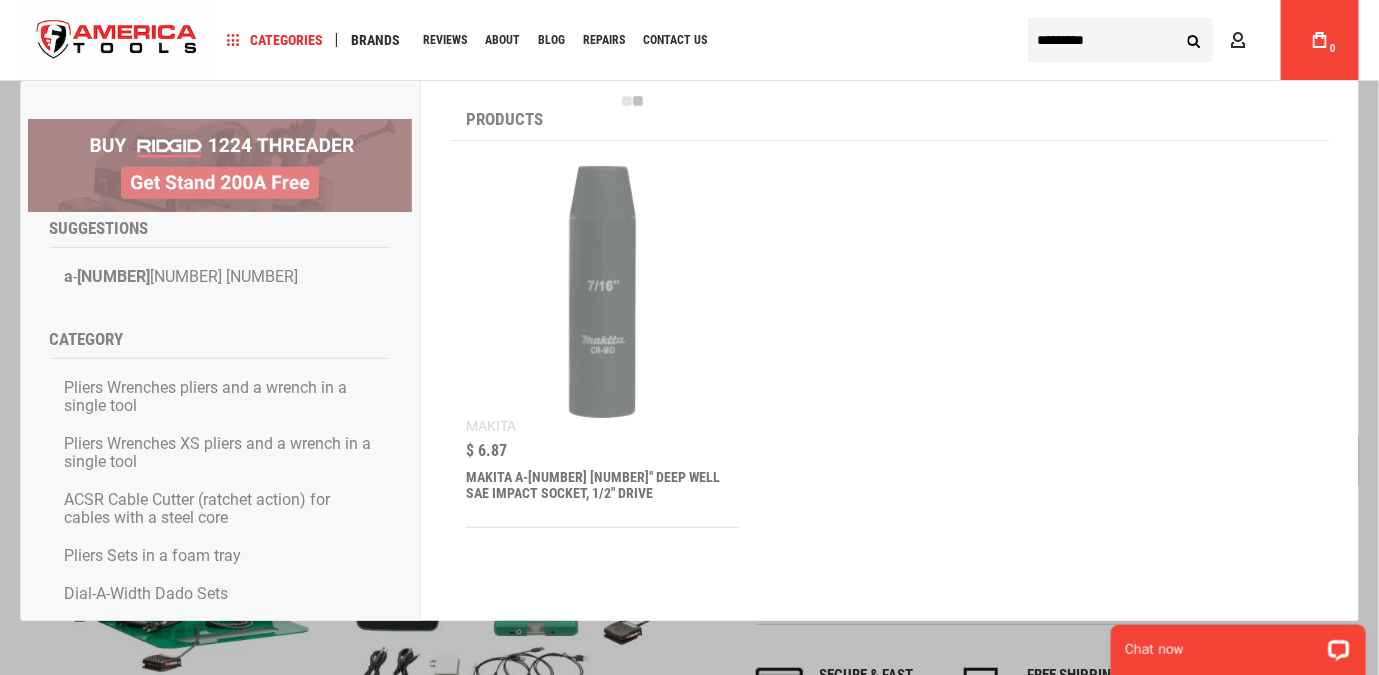 paste 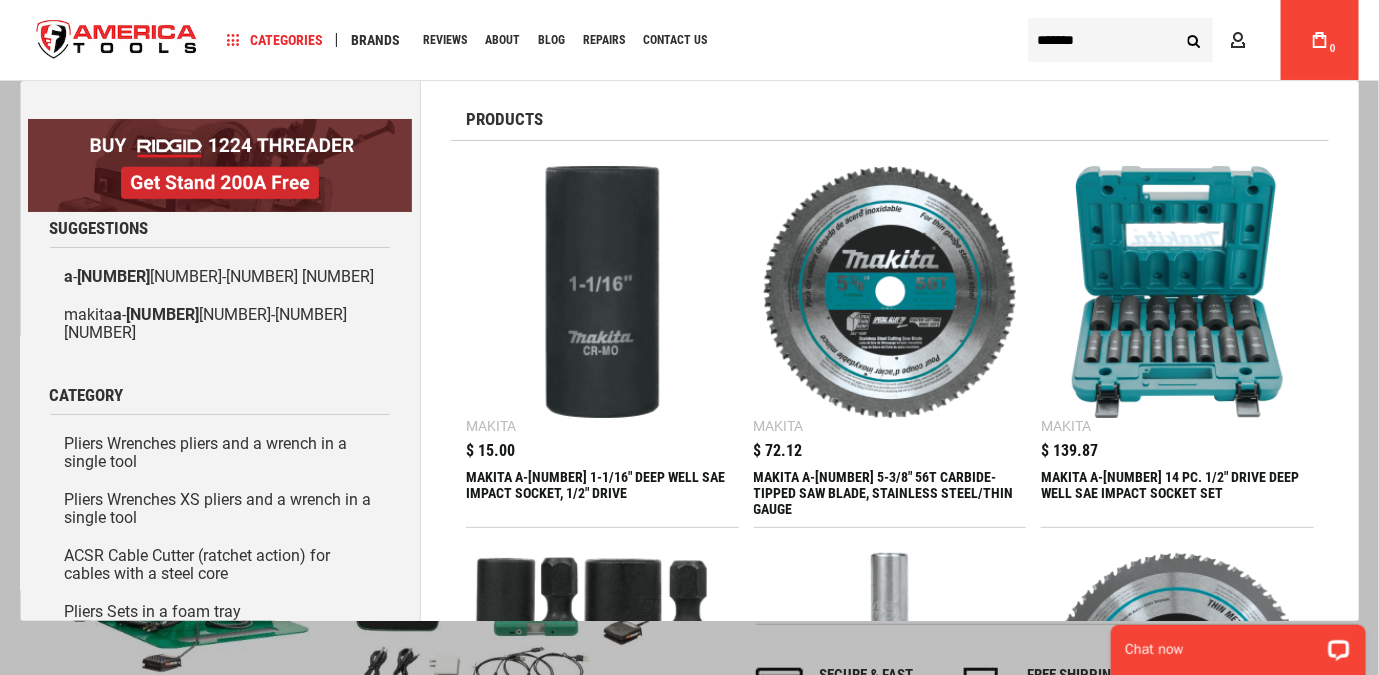 click on "*******" at bounding box center [1120, 40] 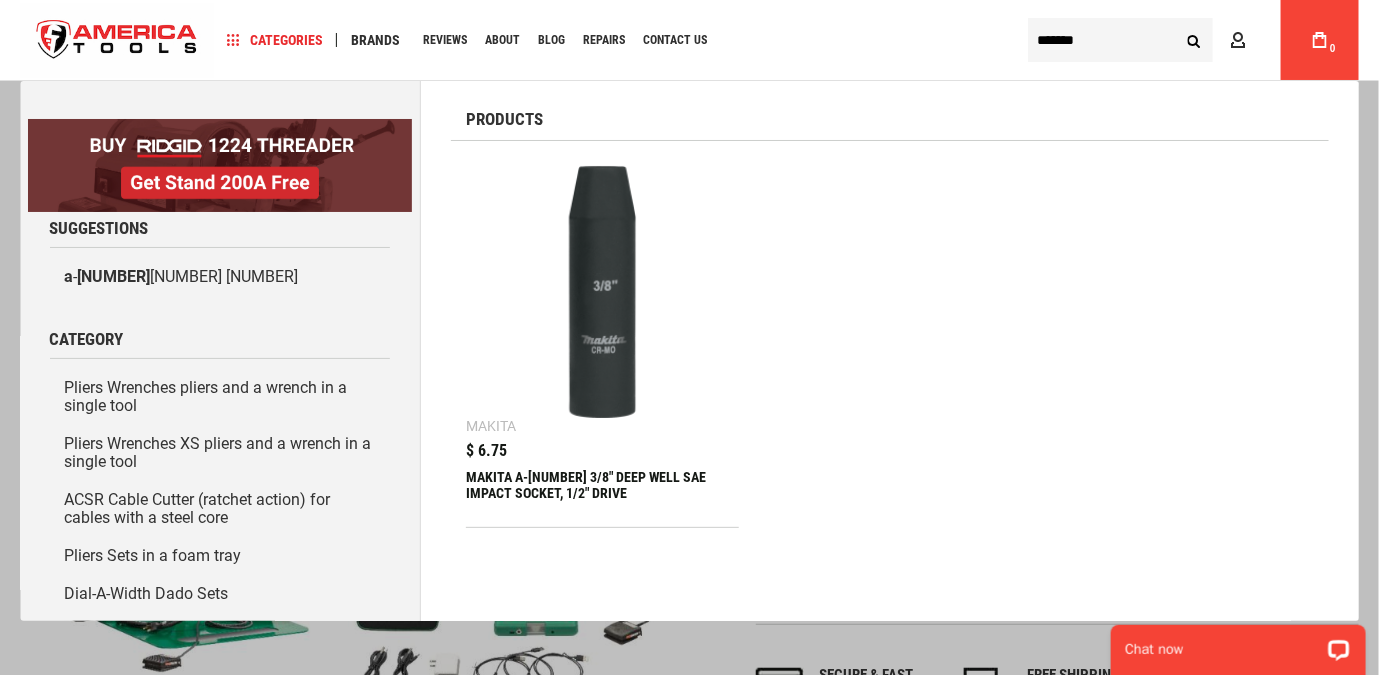 type on "*******" 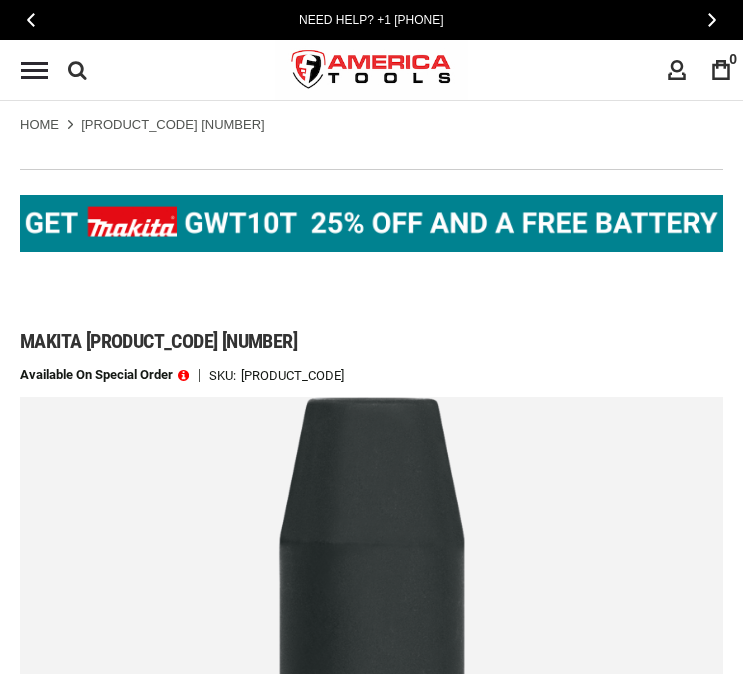 scroll, scrollTop: 0, scrollLeft: 0, axis: both 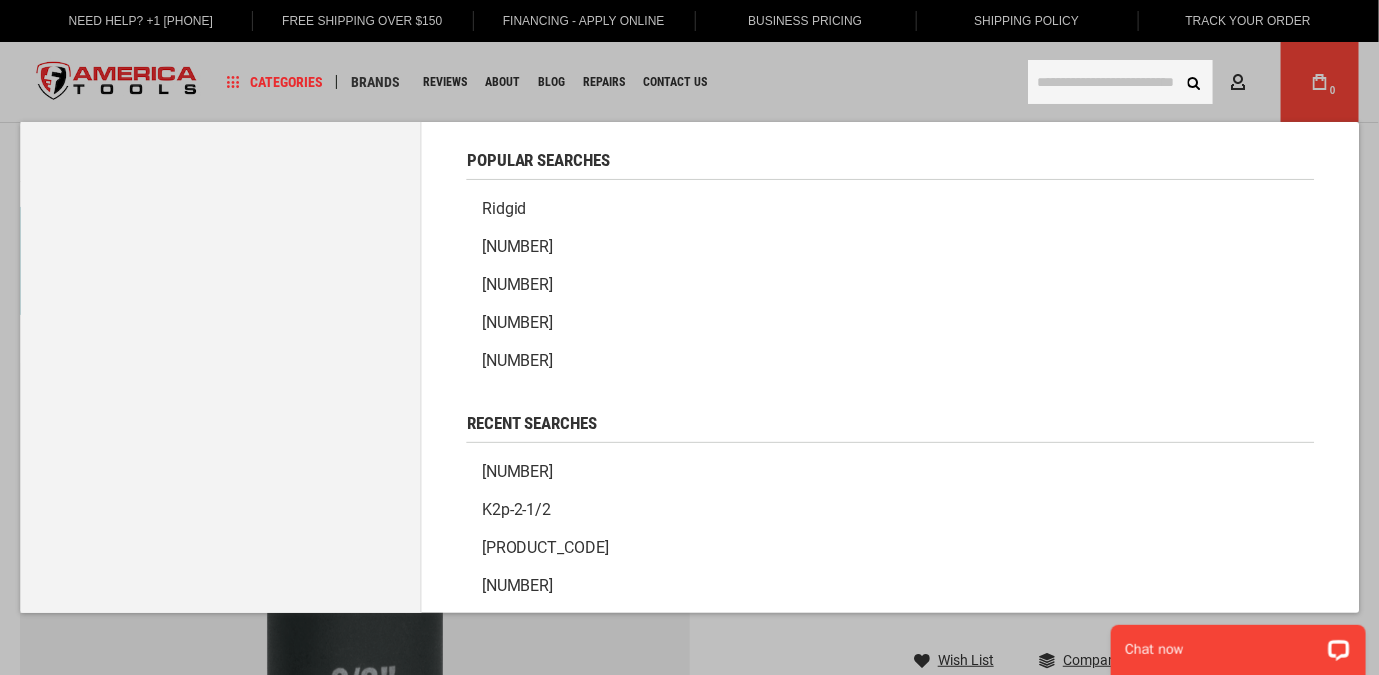 click at bounding box center (1120, 82) 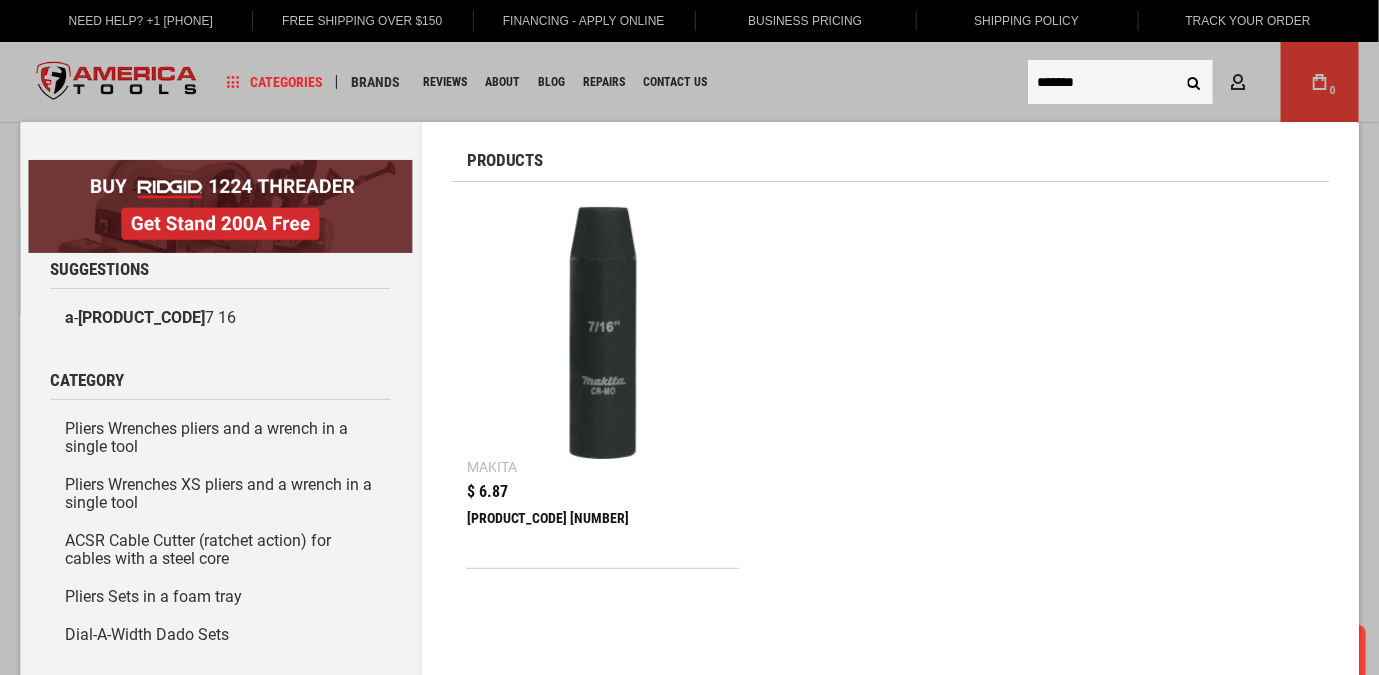 click on "*******" at bounding box center (1120, 82) 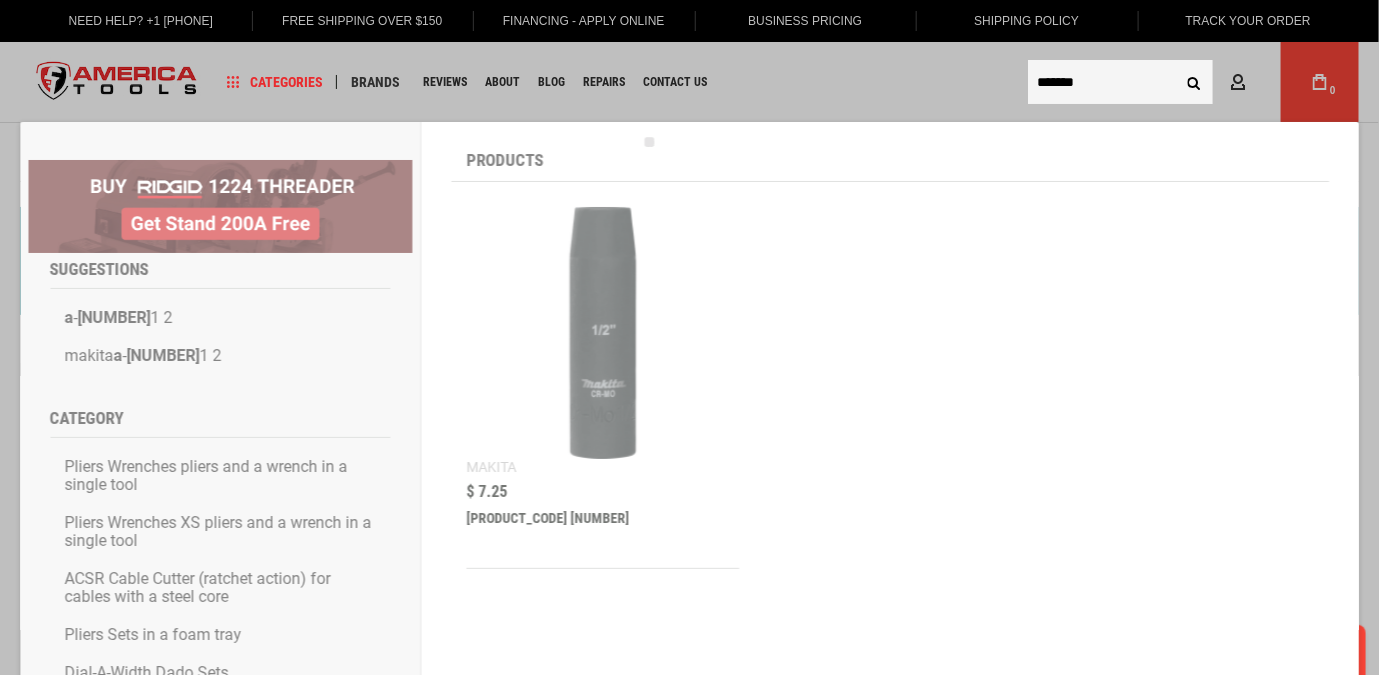click on "*******" at bounding box center (1120, 82) 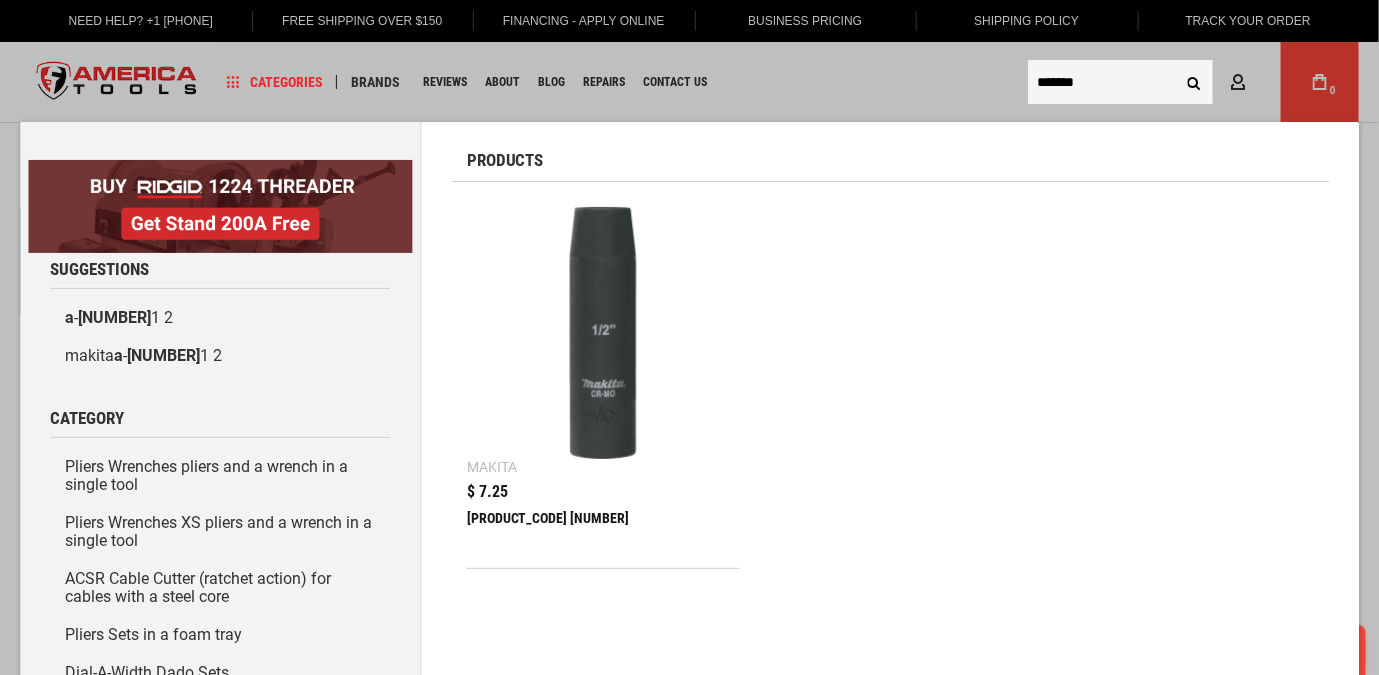 click on "*******" at bounding box center [1120, 82] 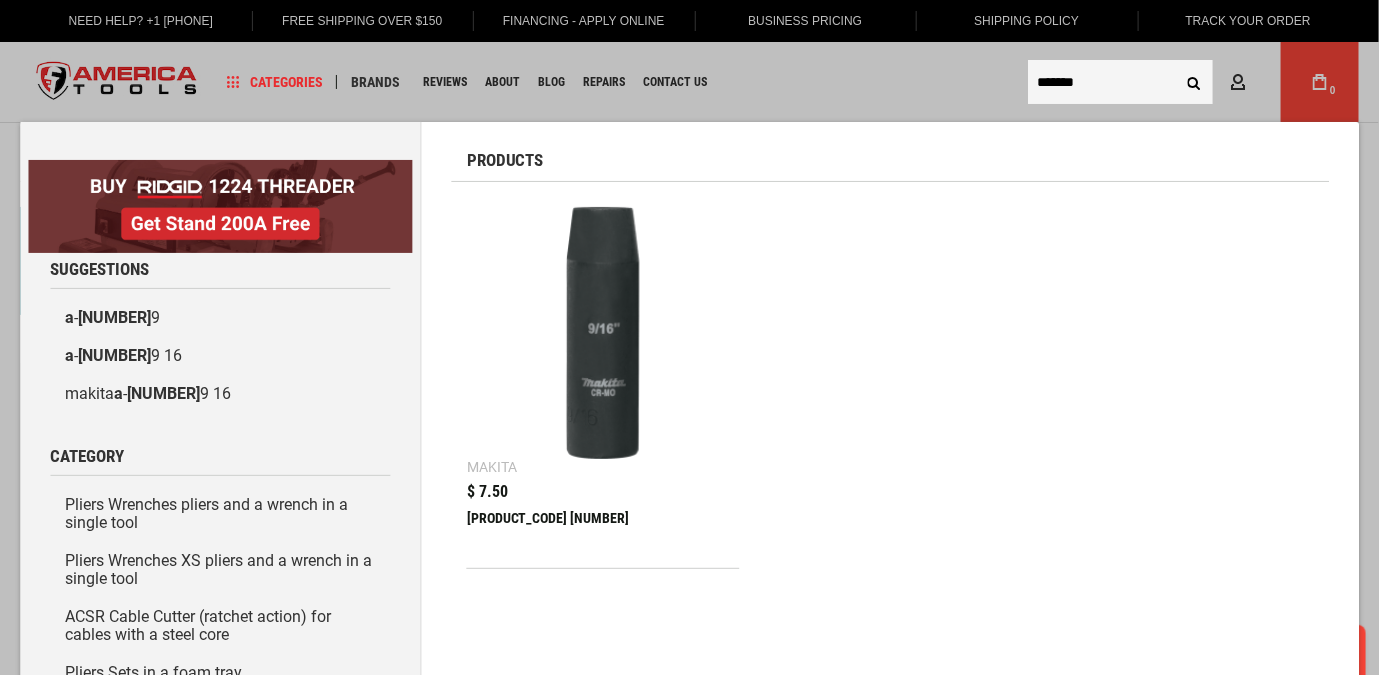 click on "*******" at bounding box center (1120, 82) 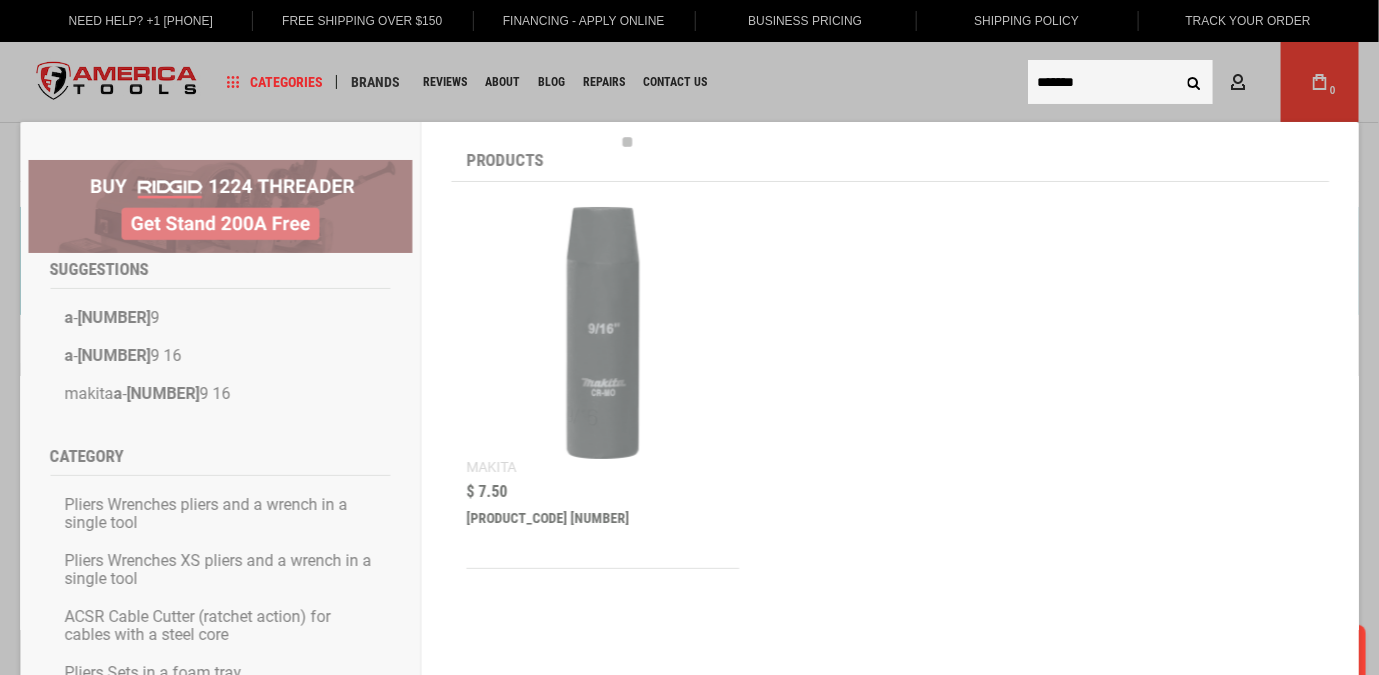 click on "*******" at bounding box center [1120, 82] 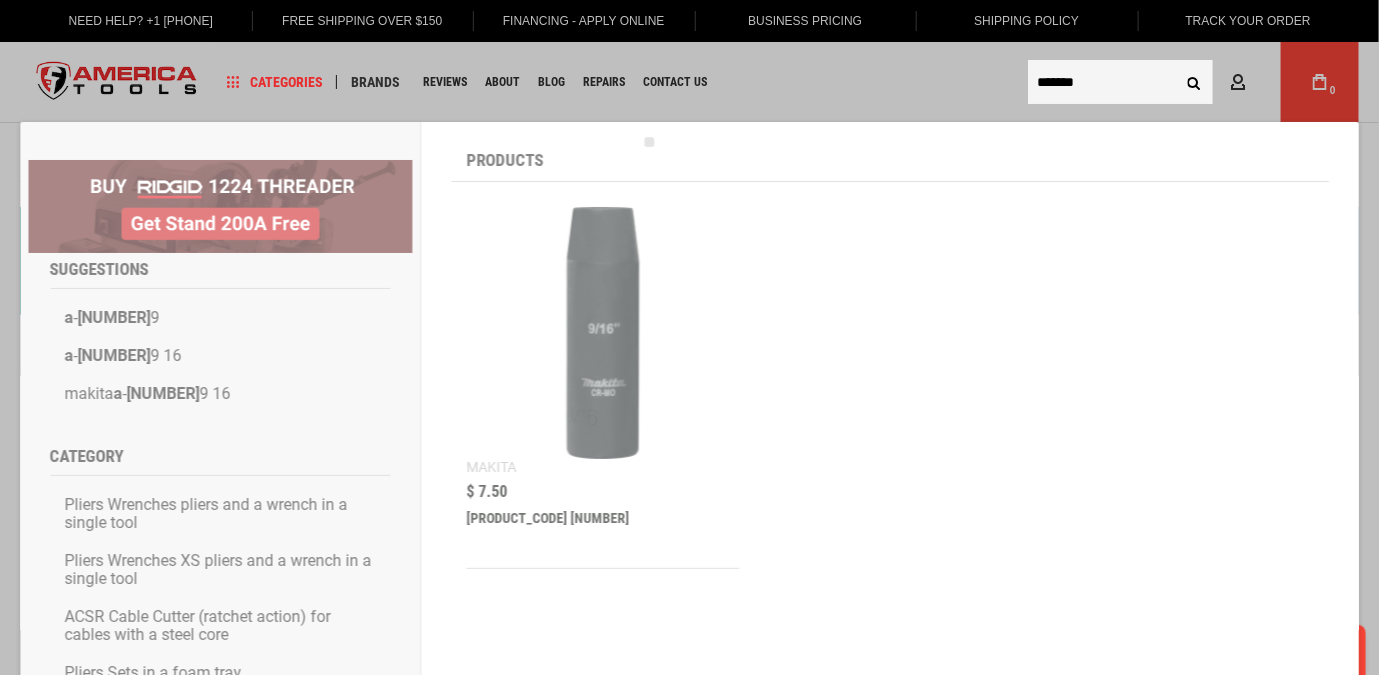 paste 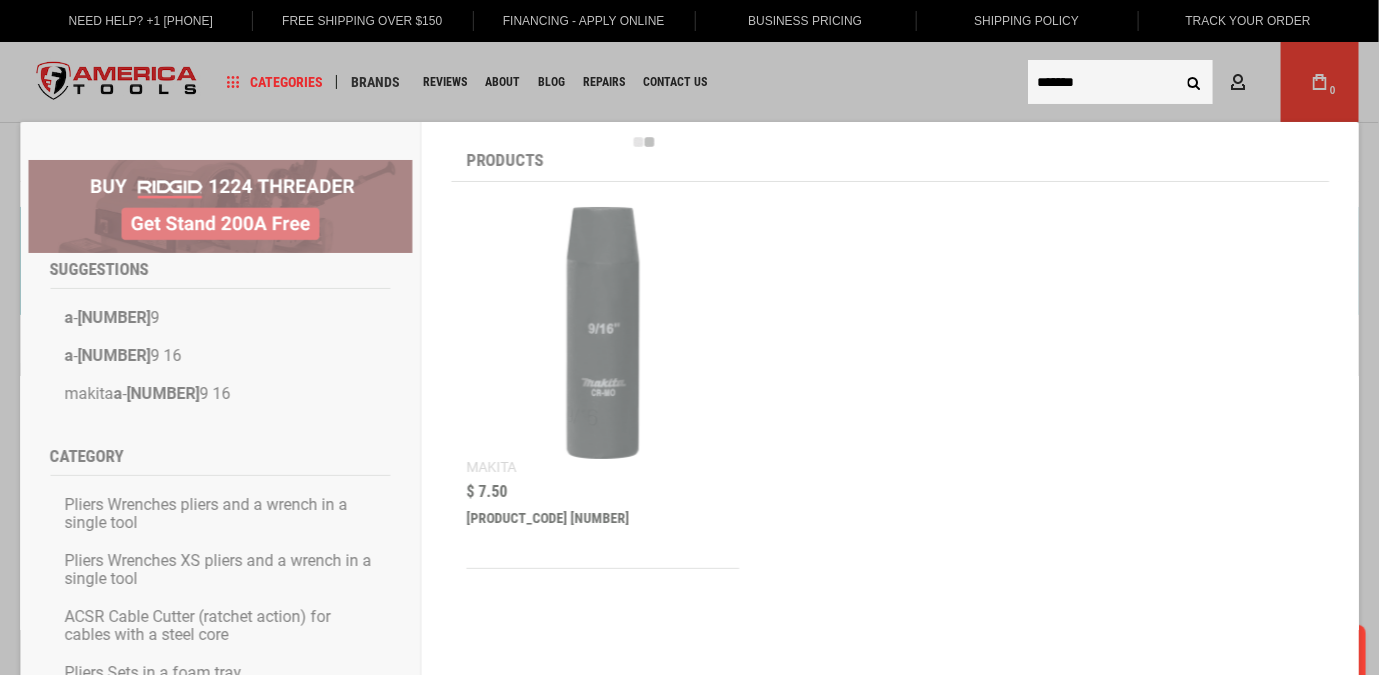 type on "*******" 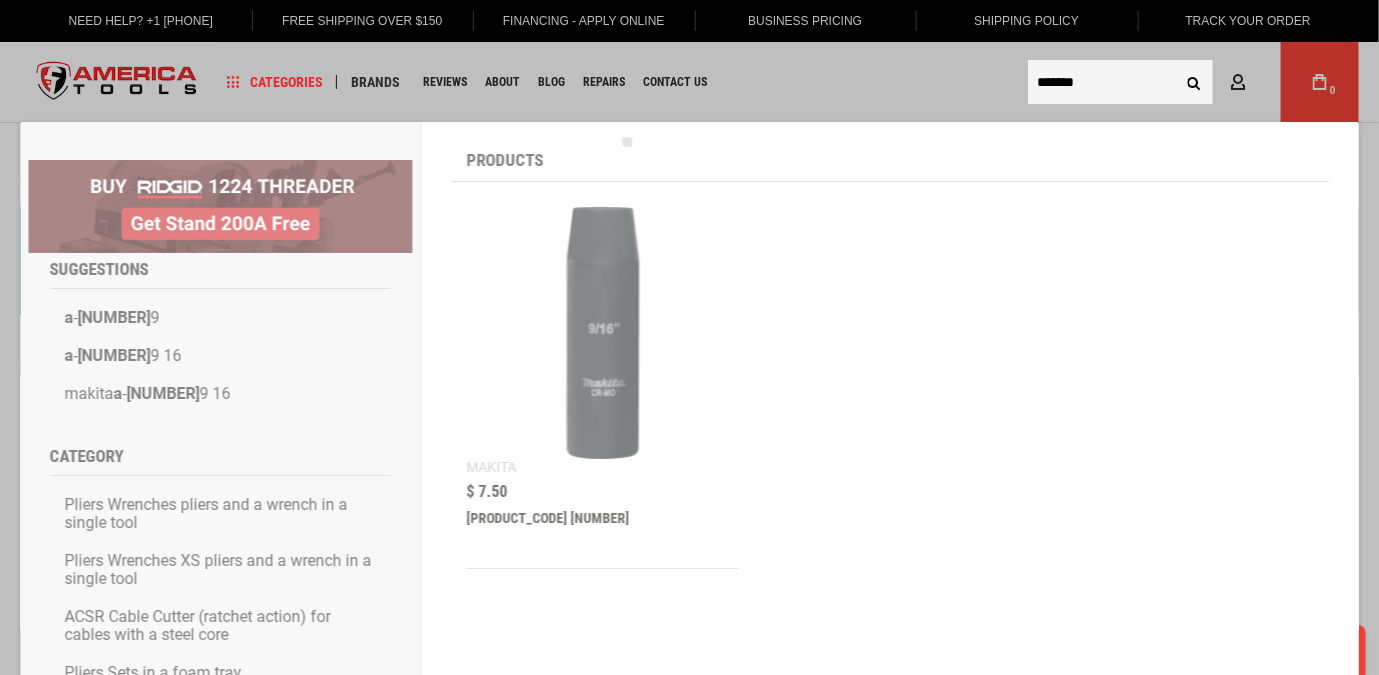click on "Search" at bounding box center (1194, 82) 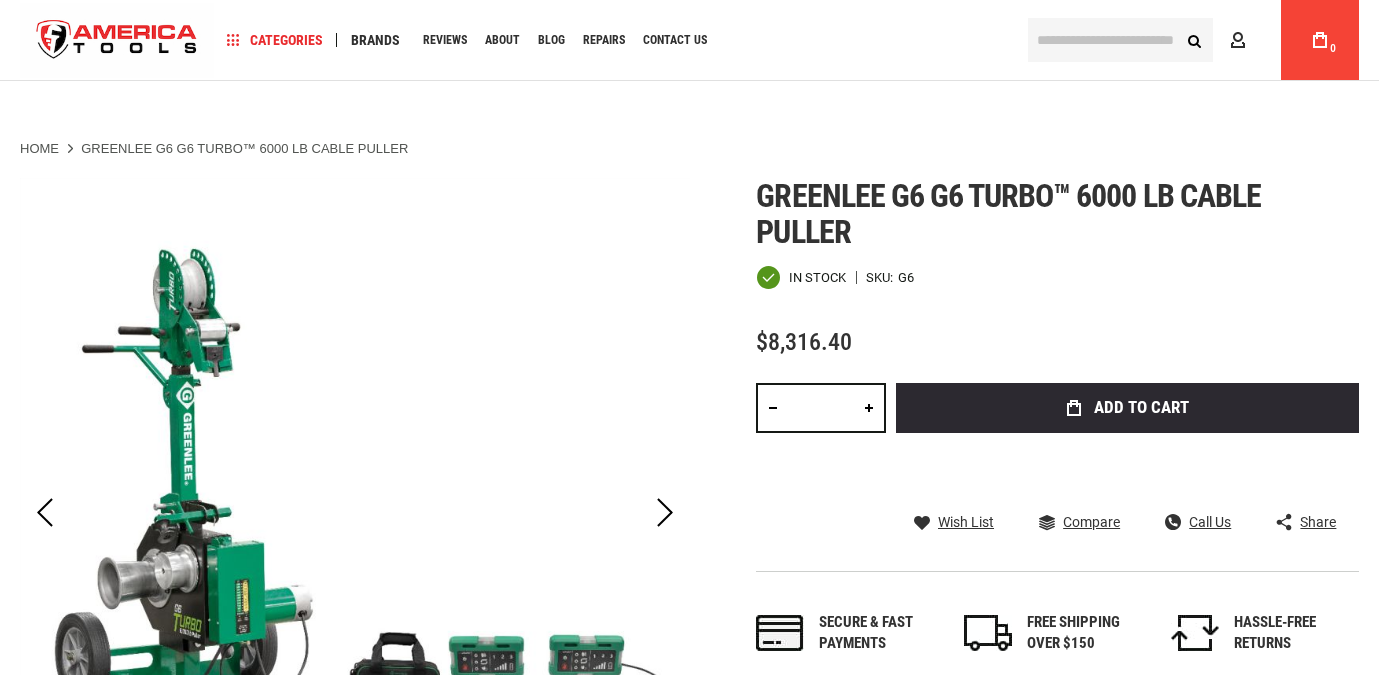 scroll, scrollTop: 79, scrollLeft: 0, axis: vertical 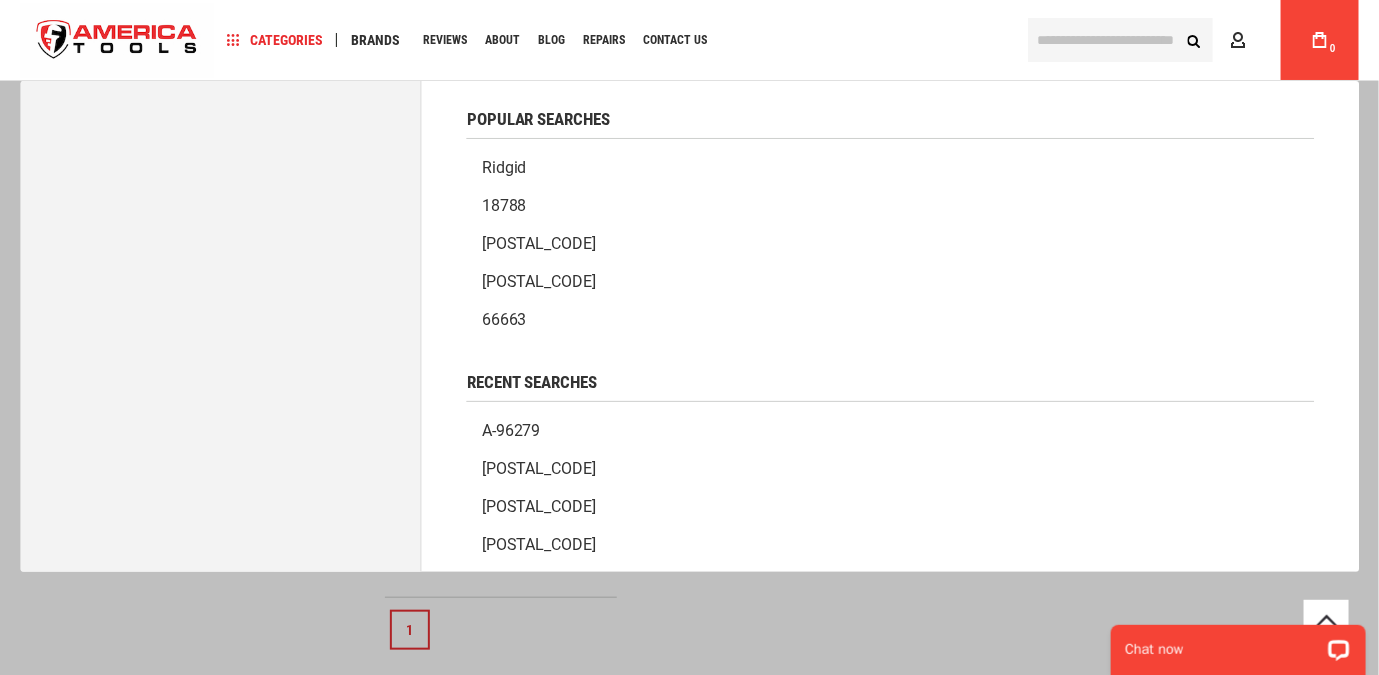 click at bounding box center [1120, 40] 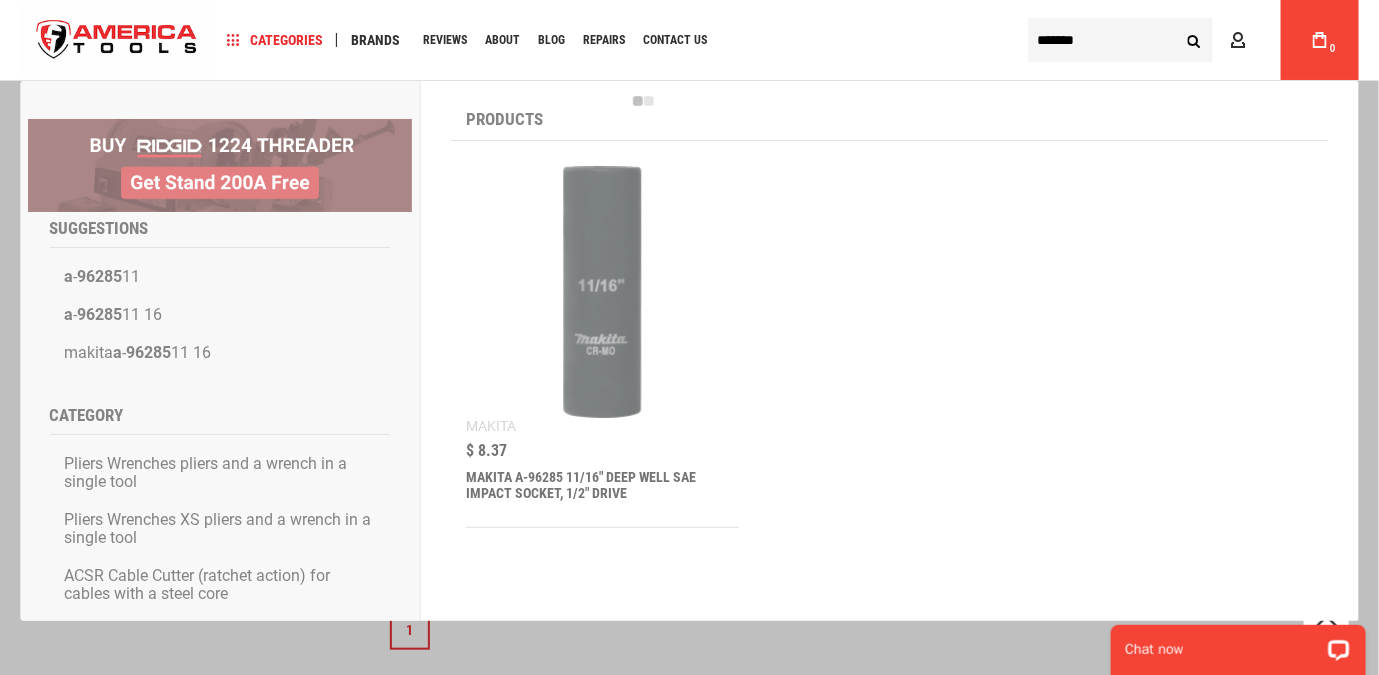 click on "*******" at bounding box center [1120, 40] 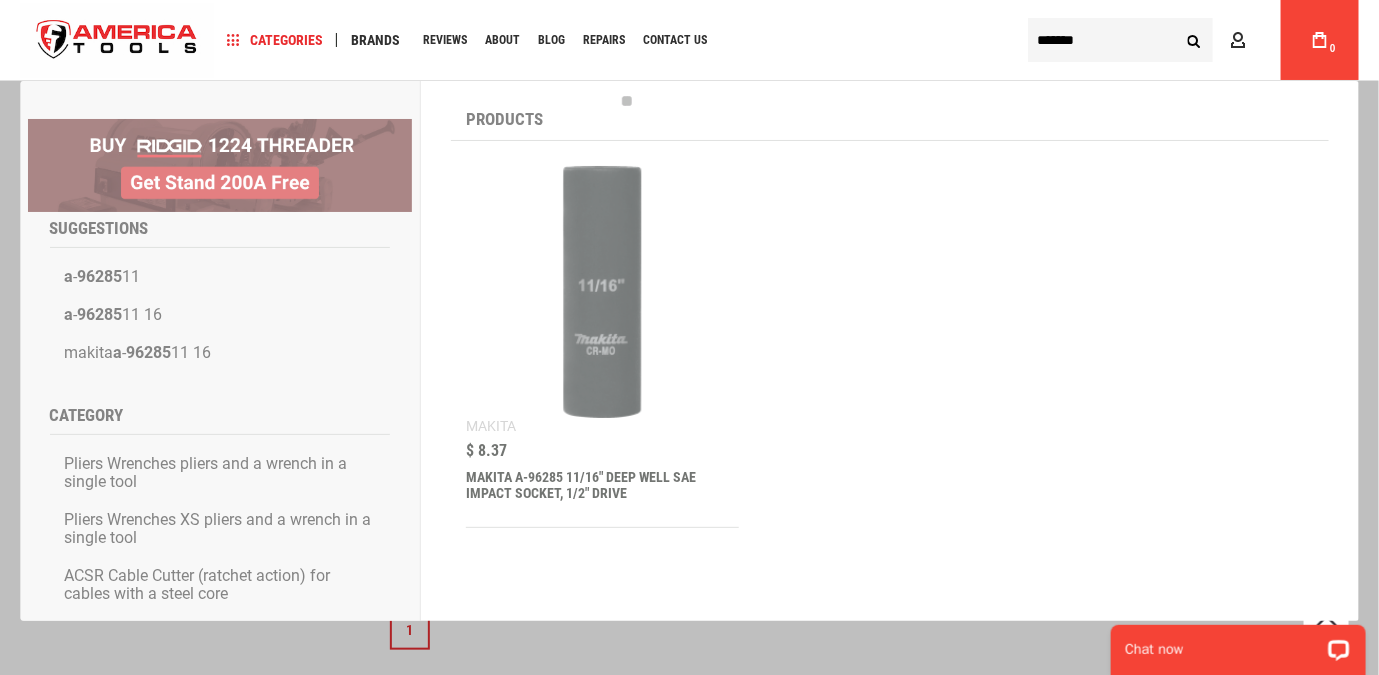 click on "*******" at bounding box center [1120, 40] 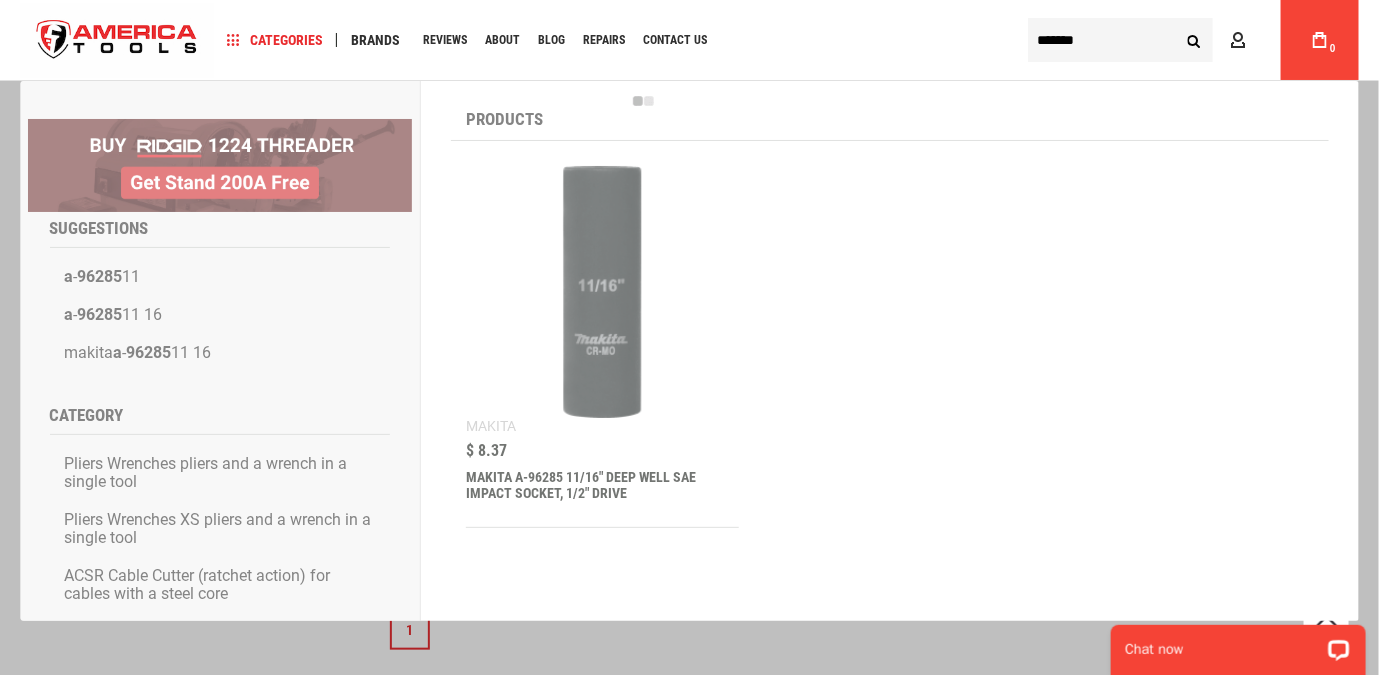 click on "*******" at bounding box center (1120, 40) 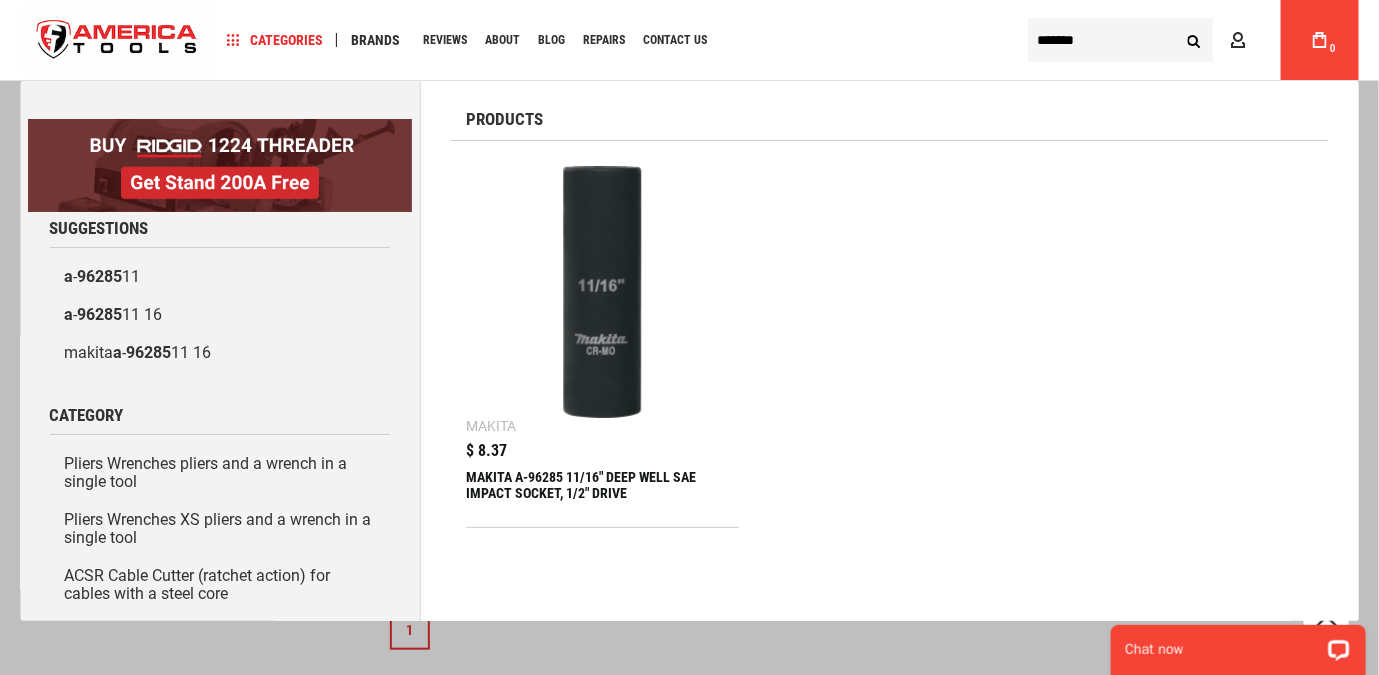 paste 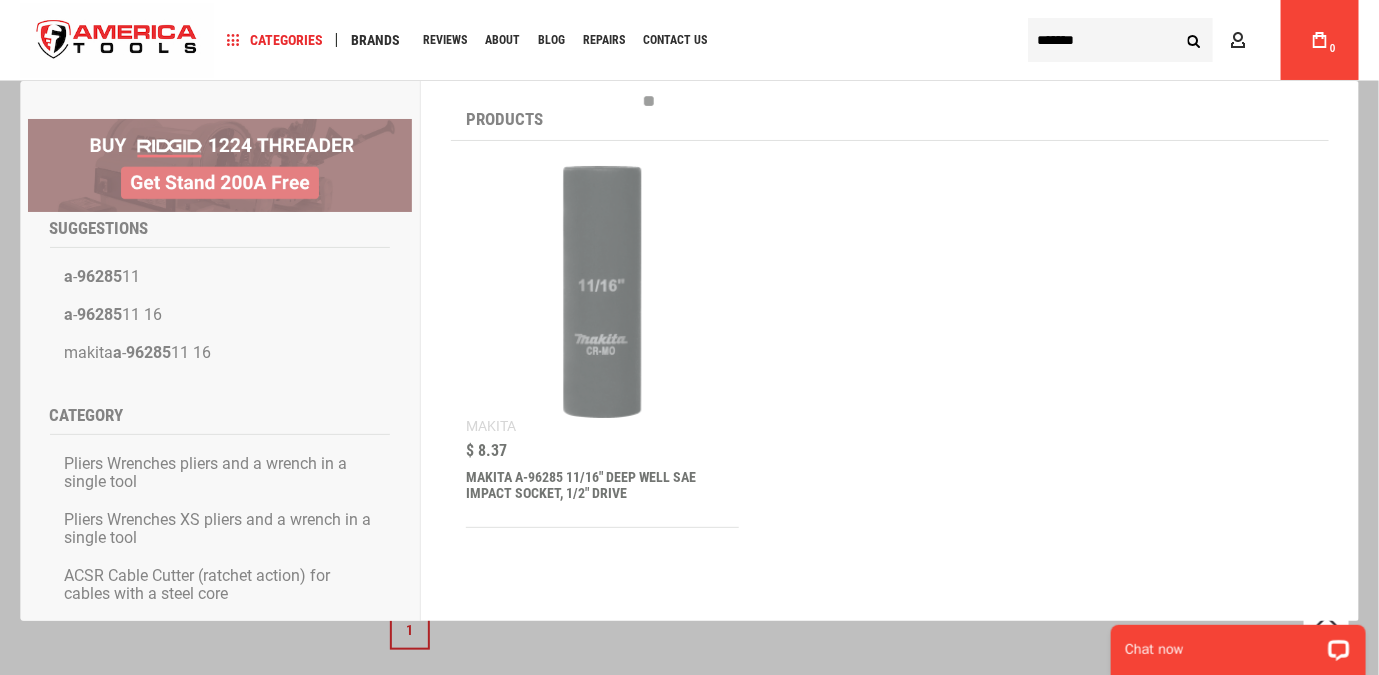 type on "*******" 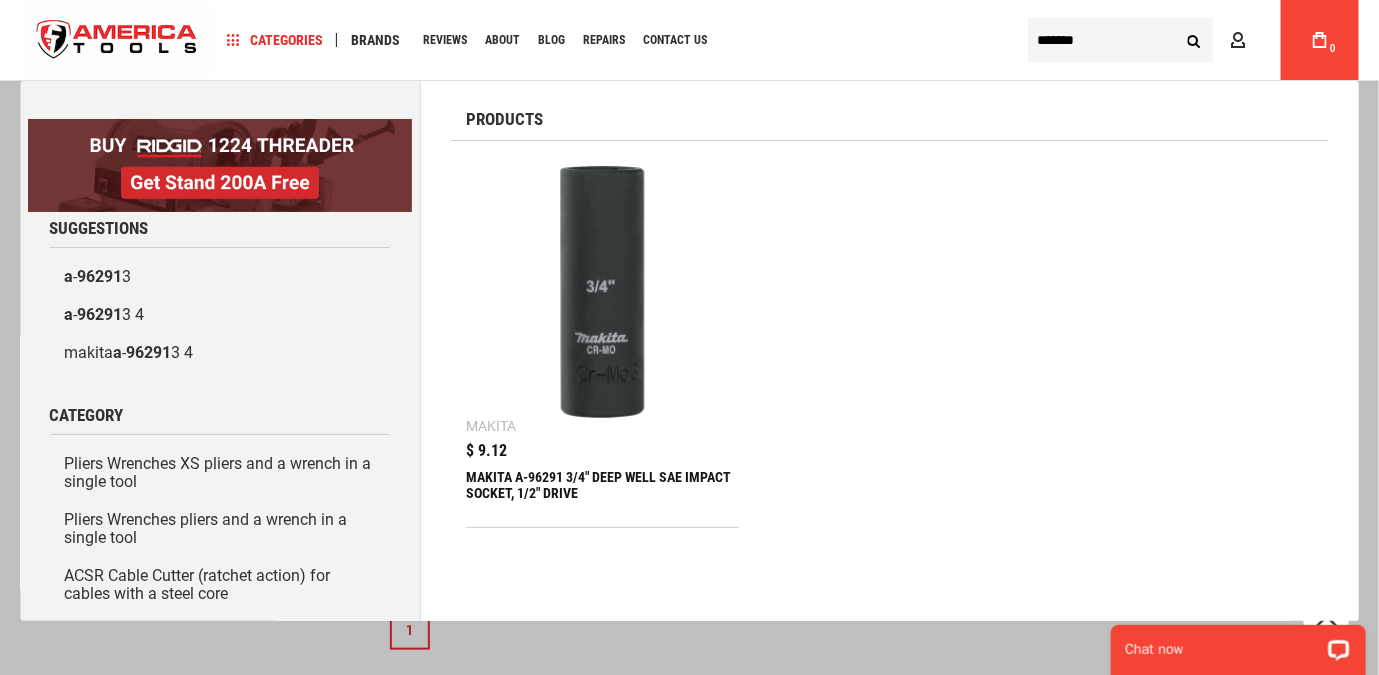 click on "Search" at bounding box center [1194, 40] 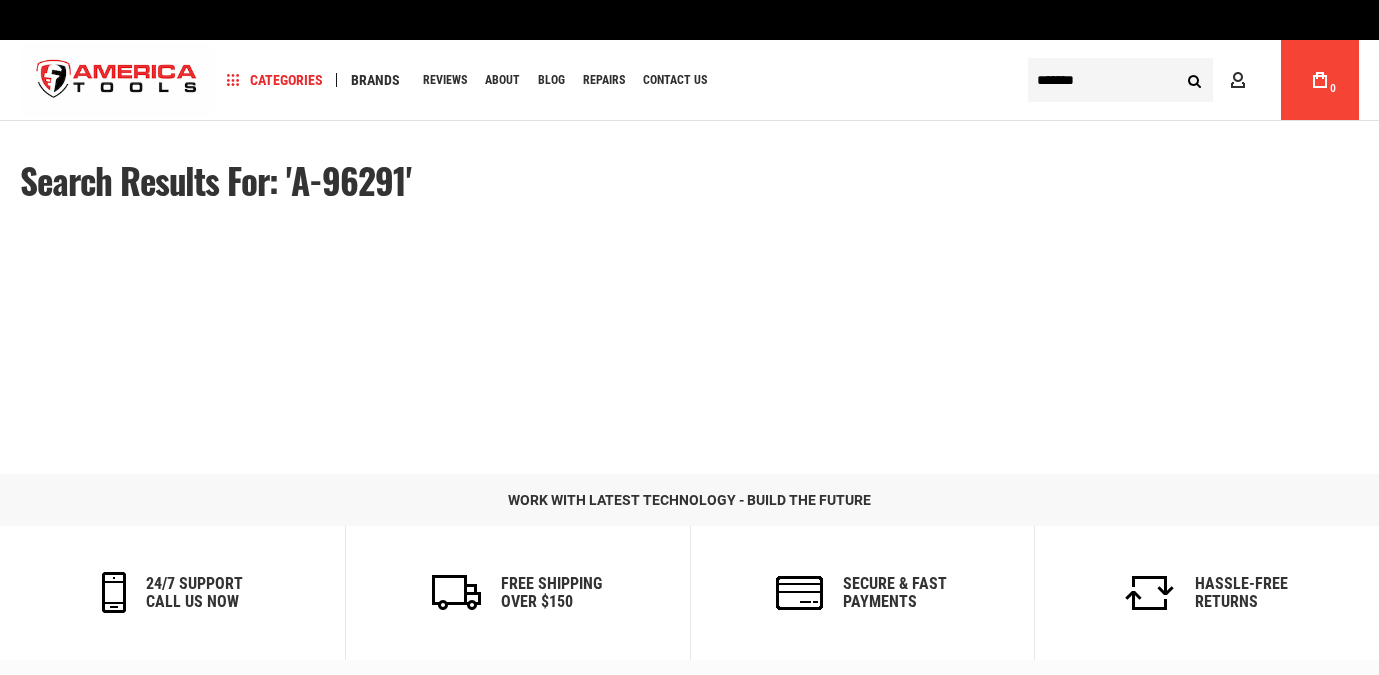 scroll, scrollTop: 0, scrollLeft: 0, axis: both 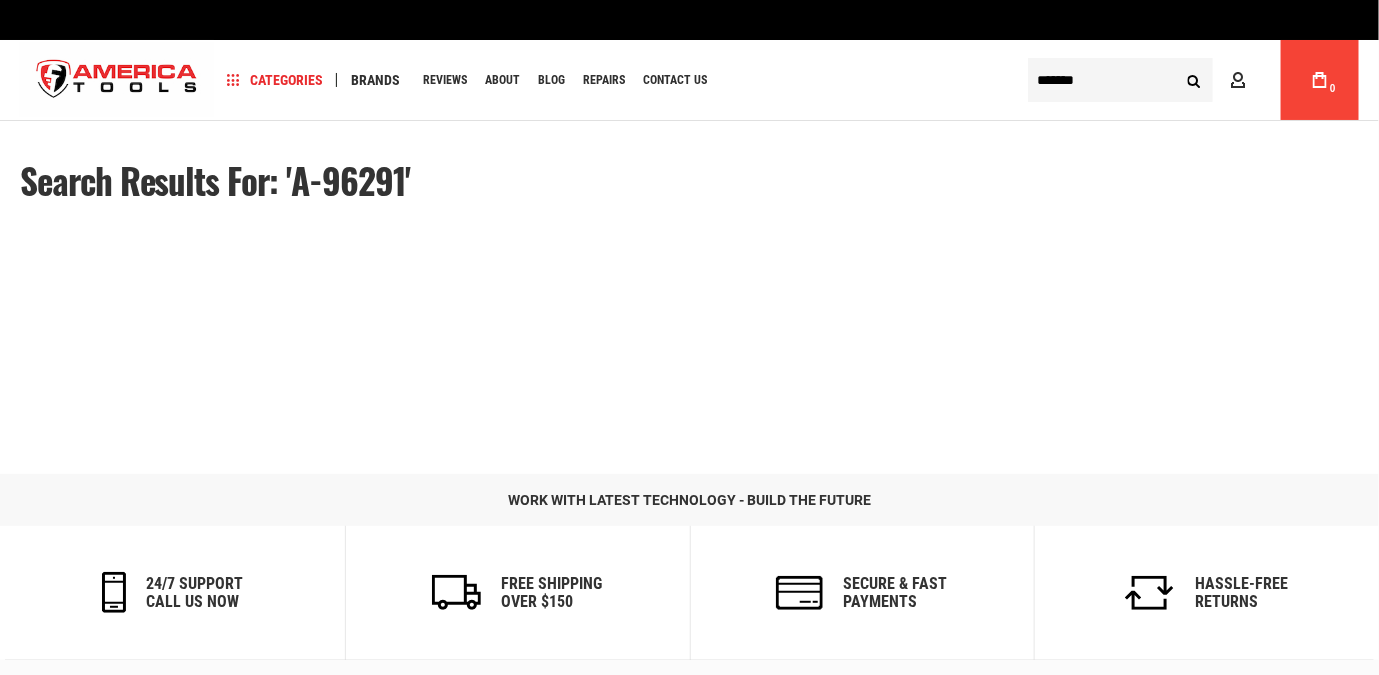 type 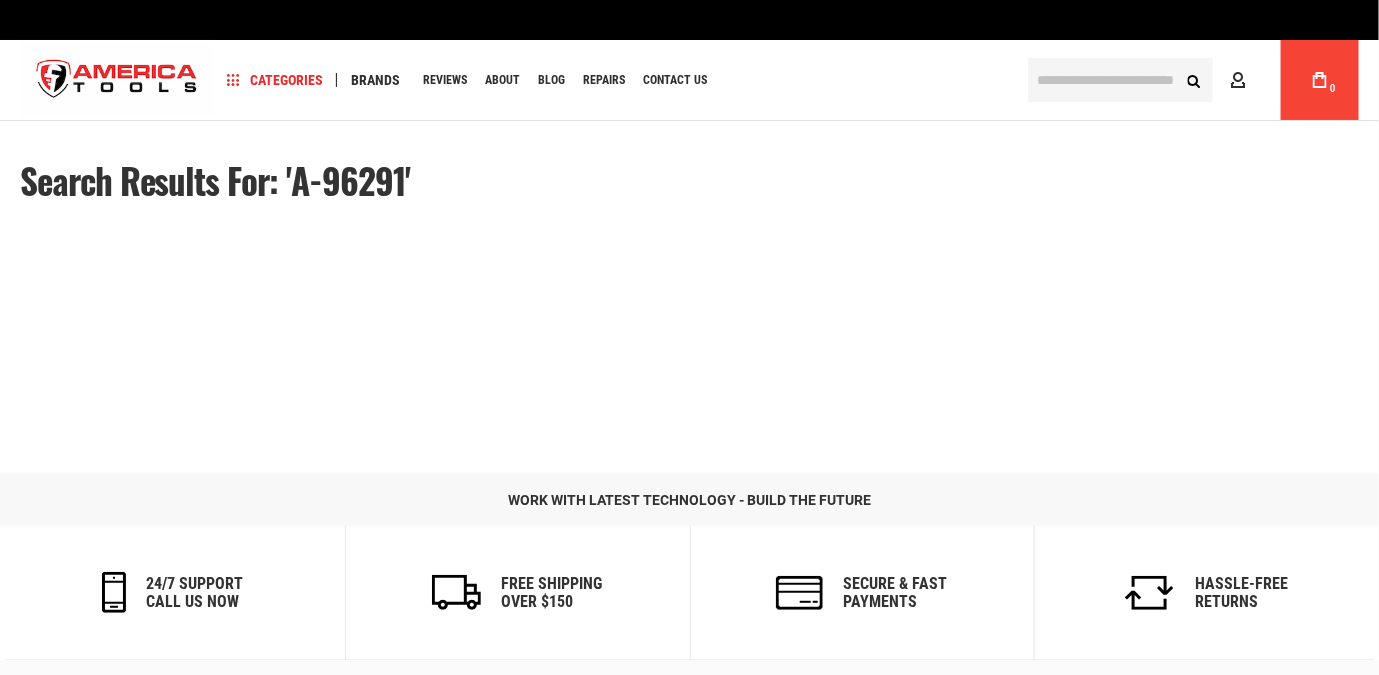 scroll, scrollTop: 0, scrollLeft: 0, axis: both 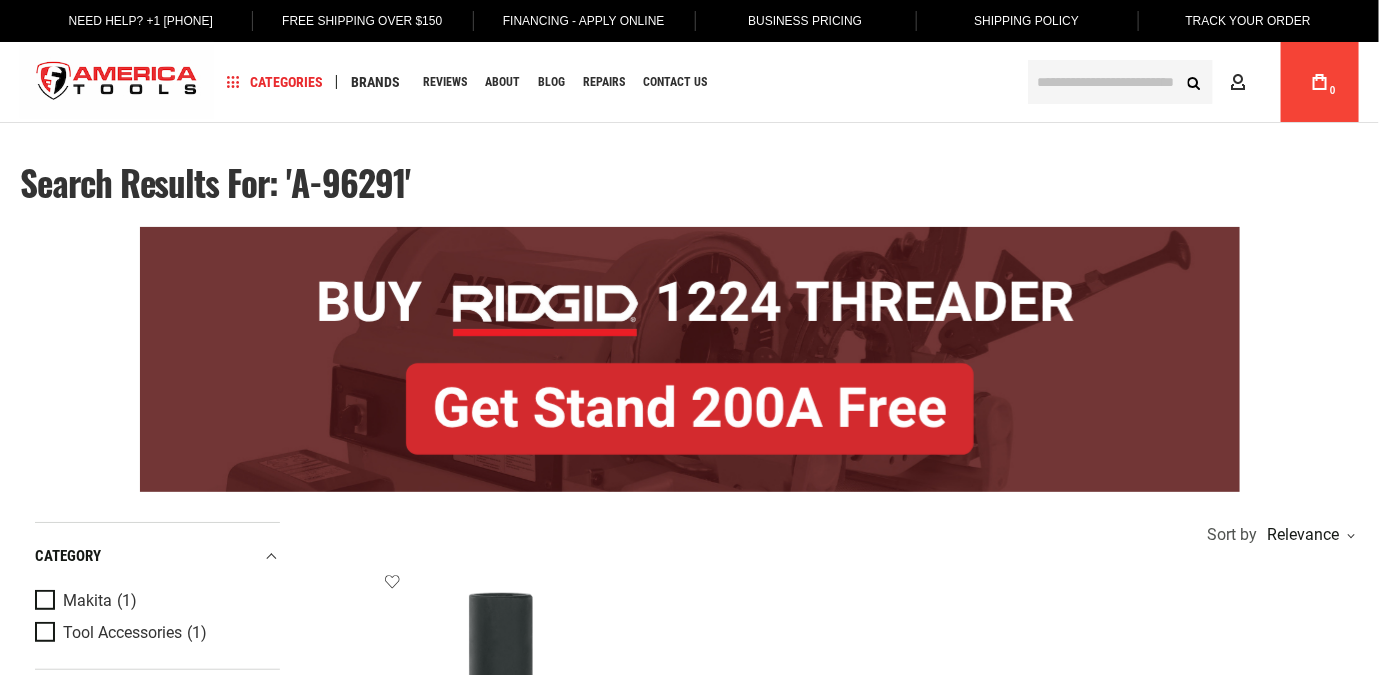 type on "******" 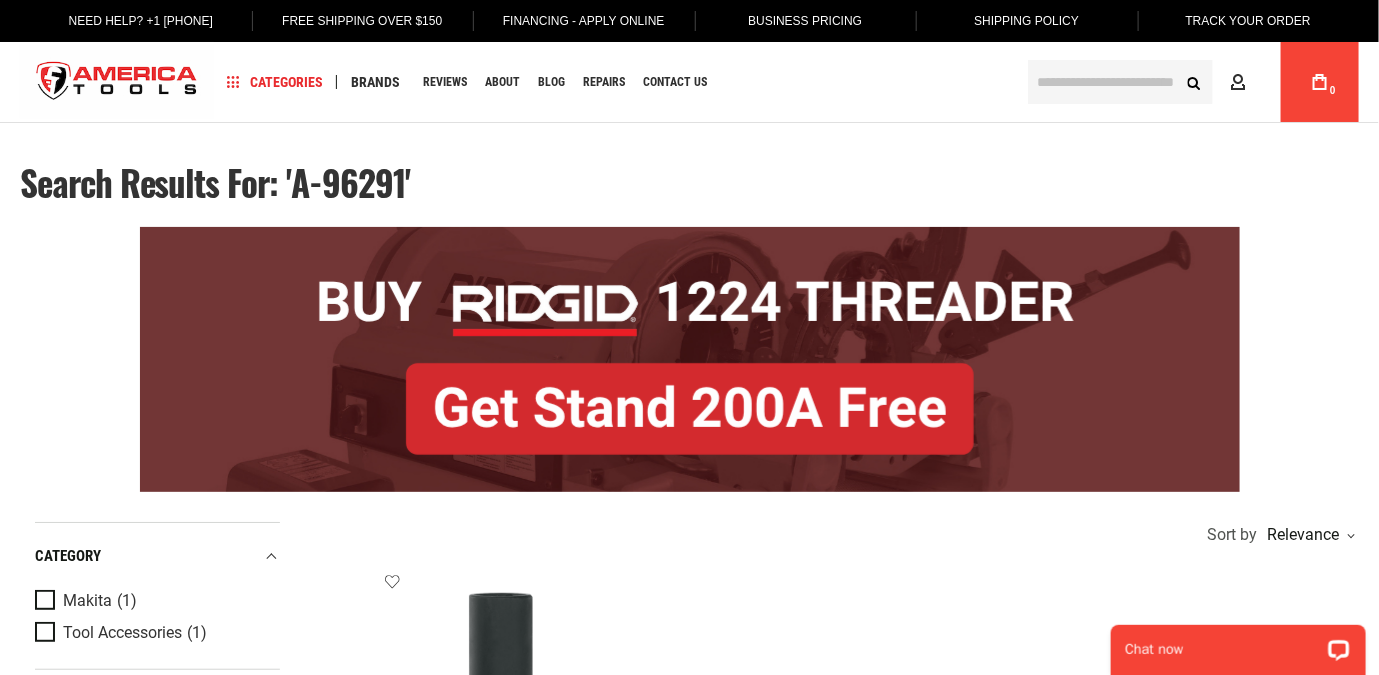 scroll, scrollTop: 0, scrollLeft: 0, axis: both 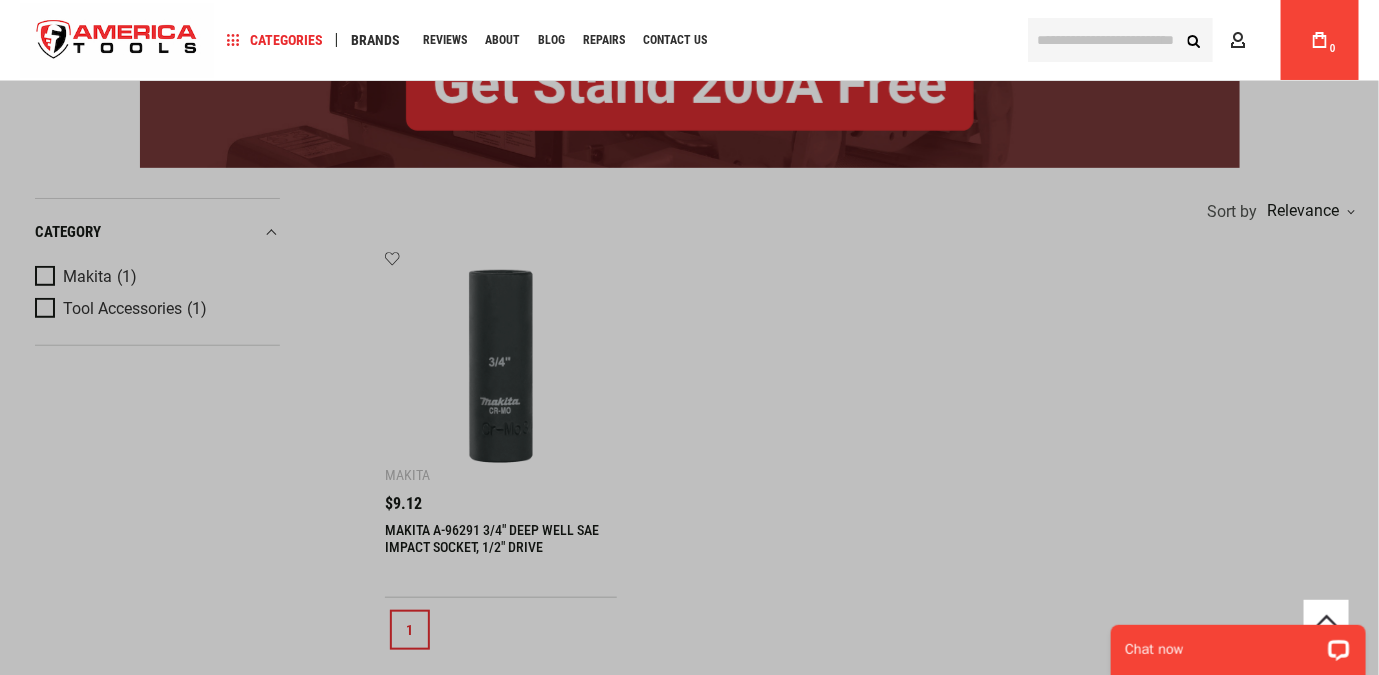 click at bounding box center [1120, 40] 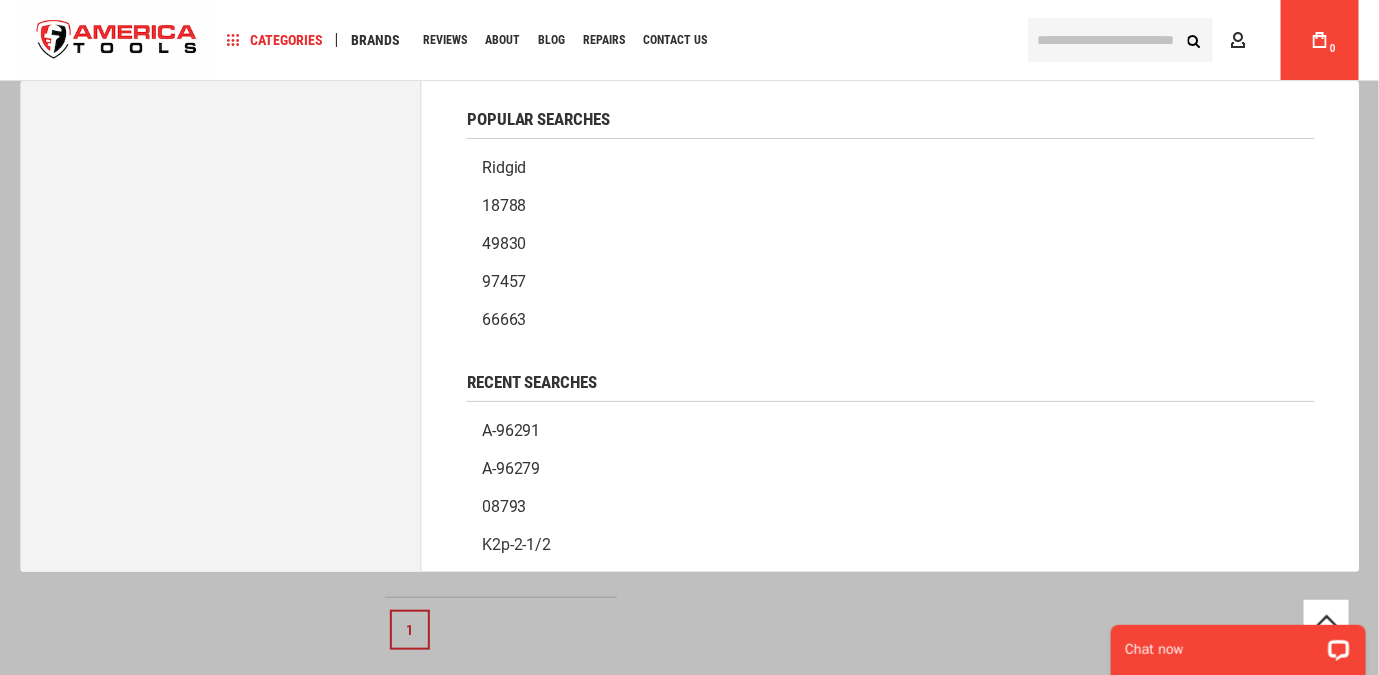 paste on "*******" 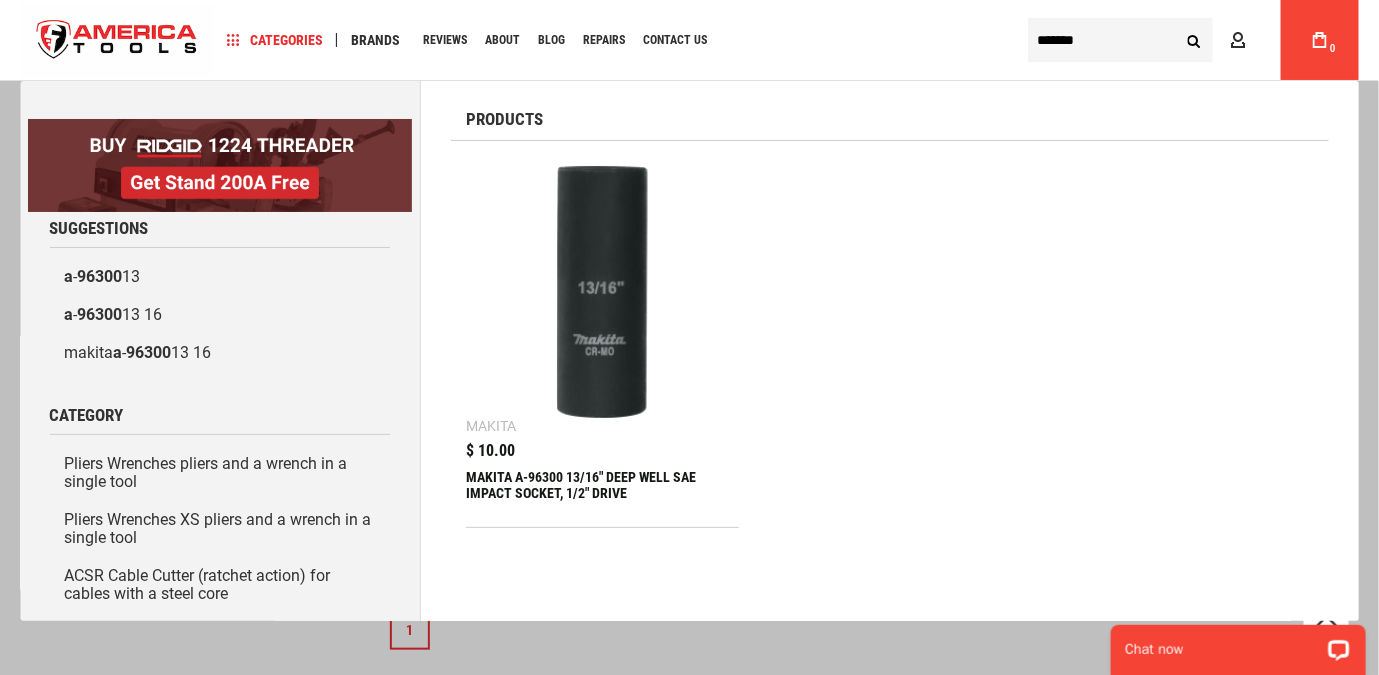 click on "*******" at bounding box center [1120, 40] 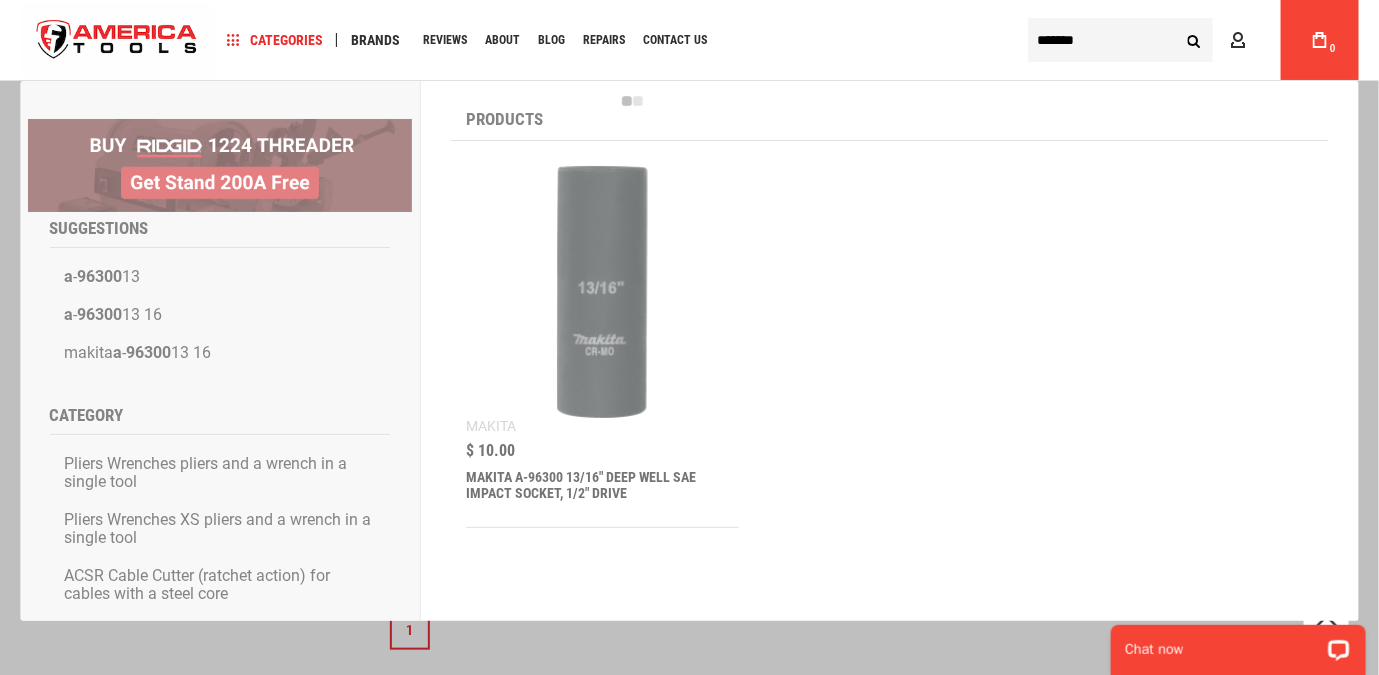click on "*******" at bounding box center [1120, 40] 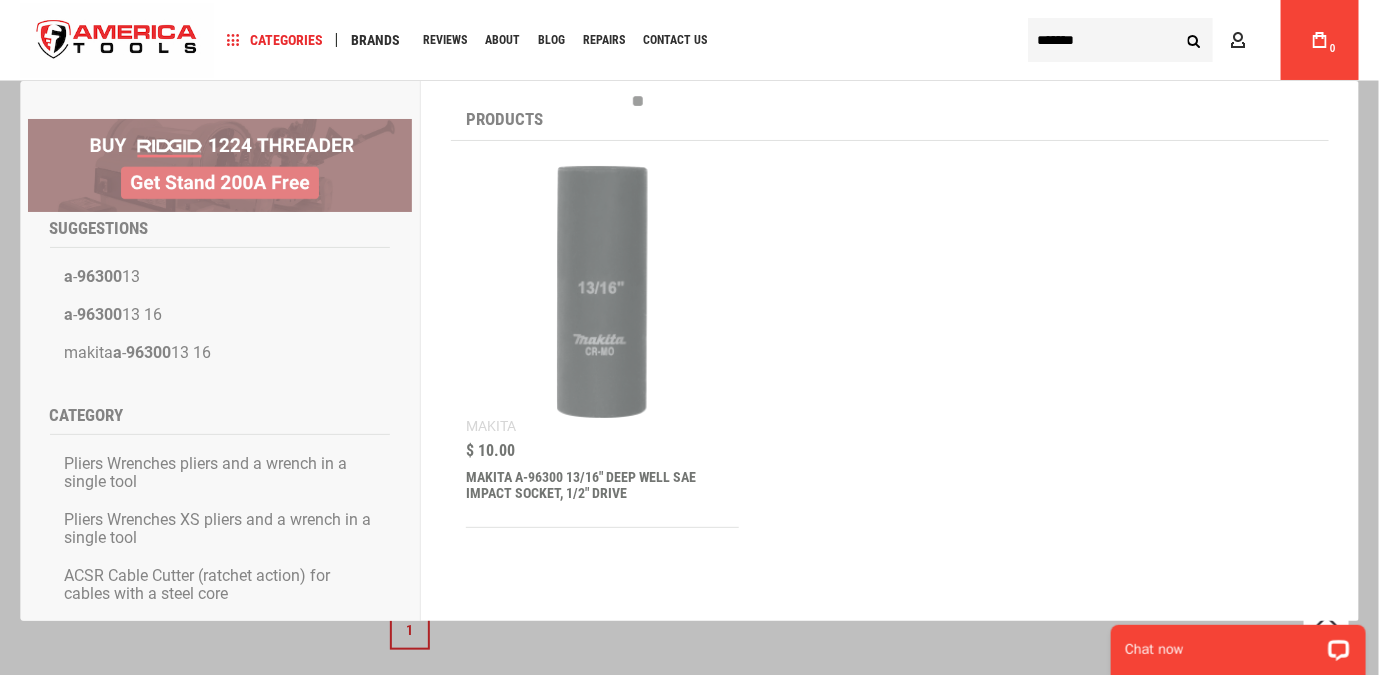 click on "*******" at bounding box center (1120, 40) 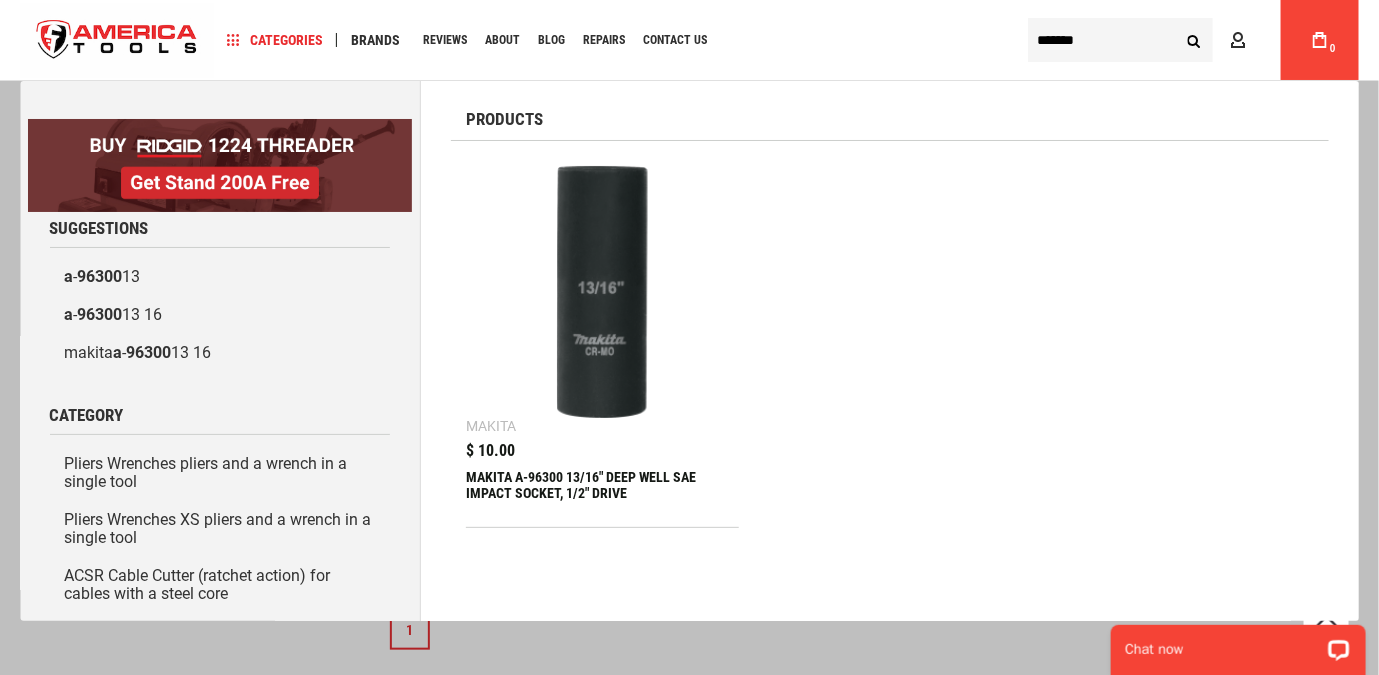 paste 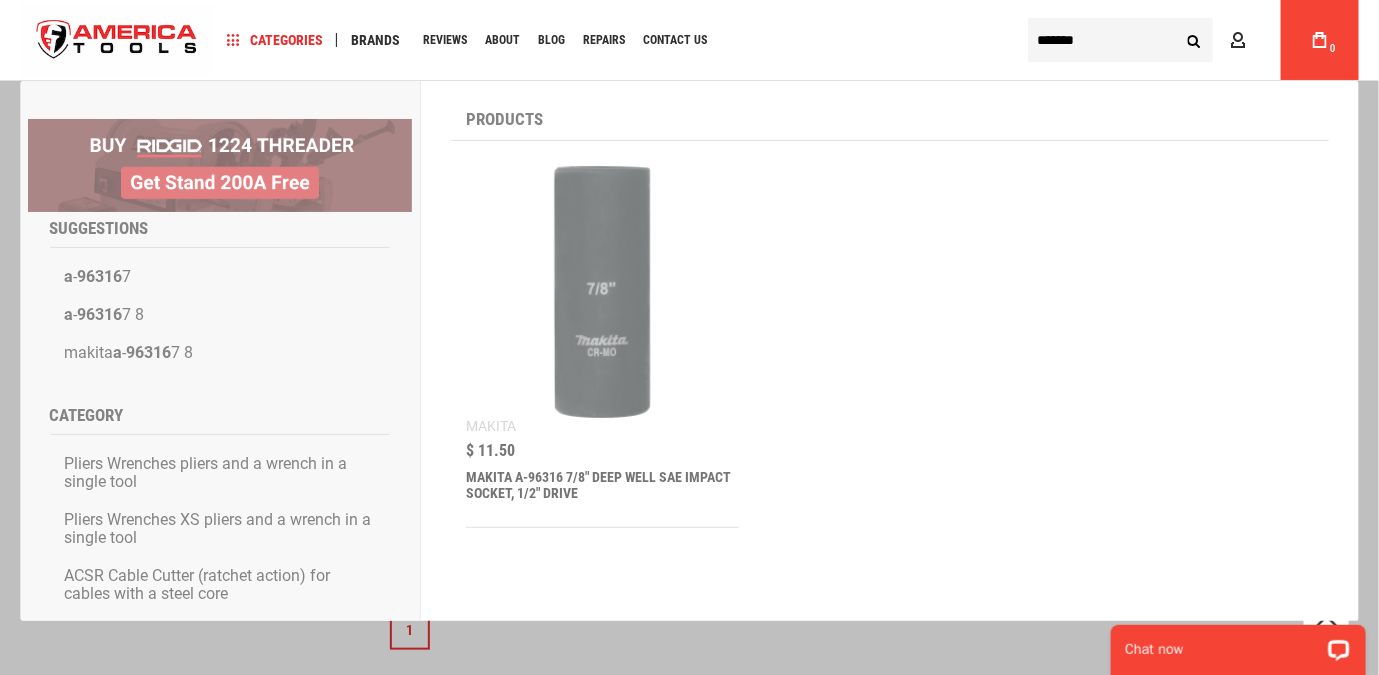 click on "*******" at bounding box center (1120, 40) 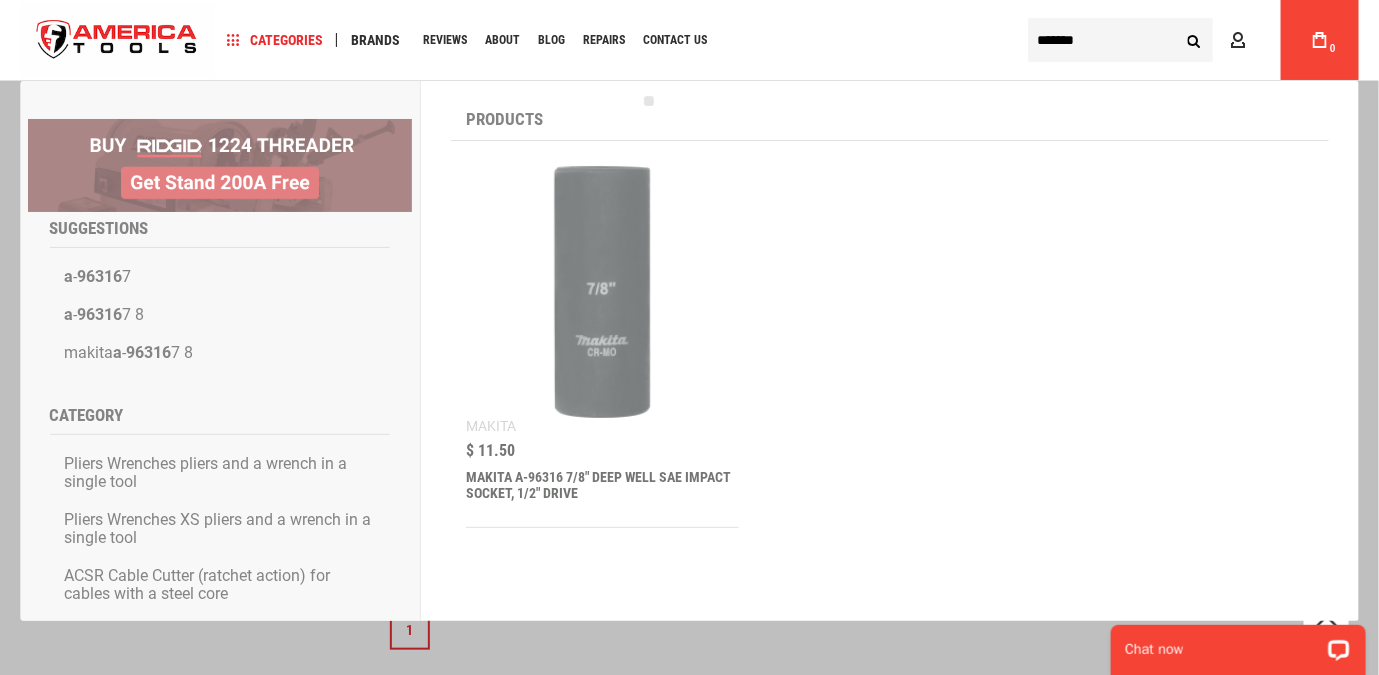 click on "*******" at bounding box center [1120, 40] 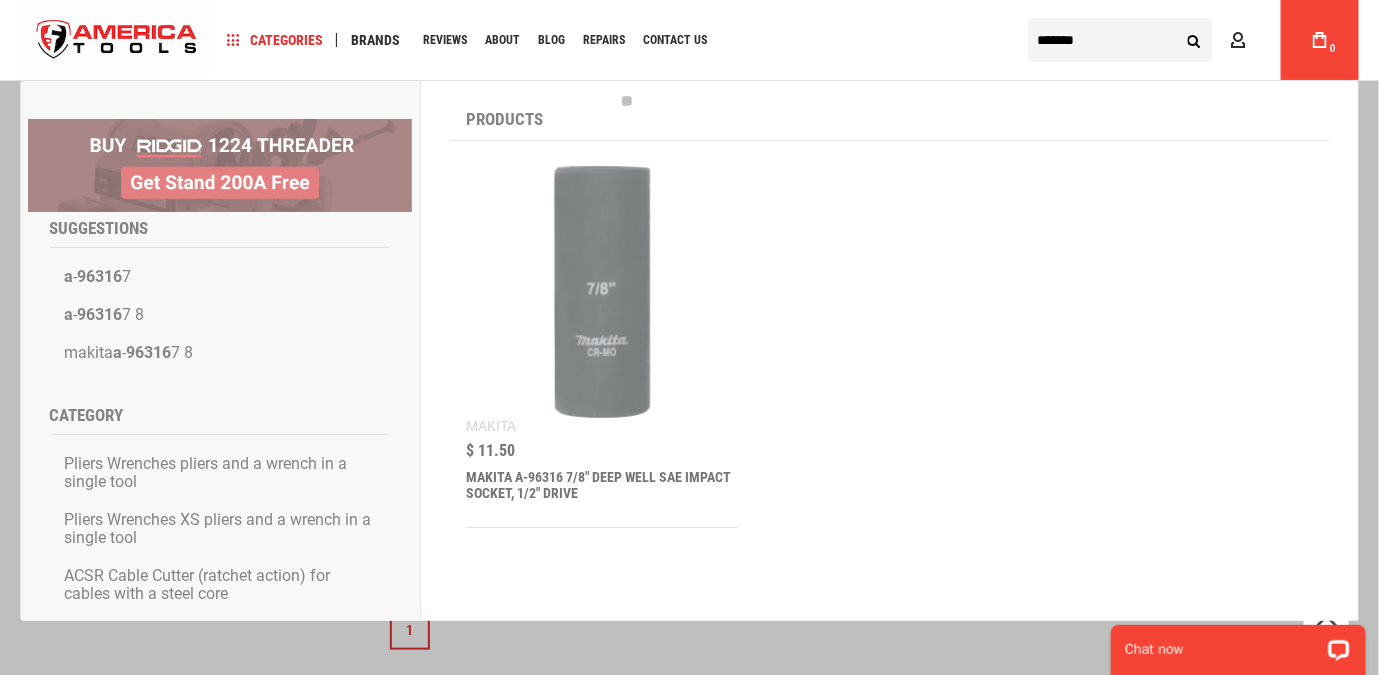 click on "*******" at bounding box center (1120, 40) 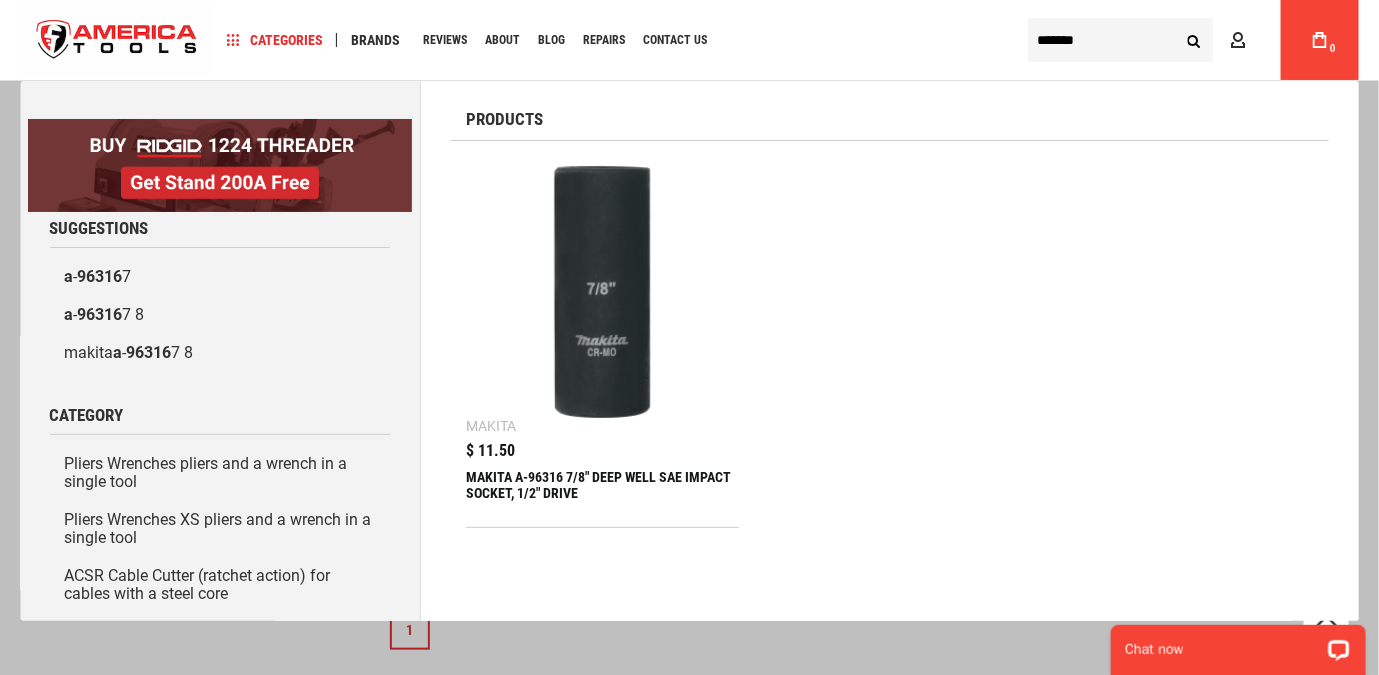 paste 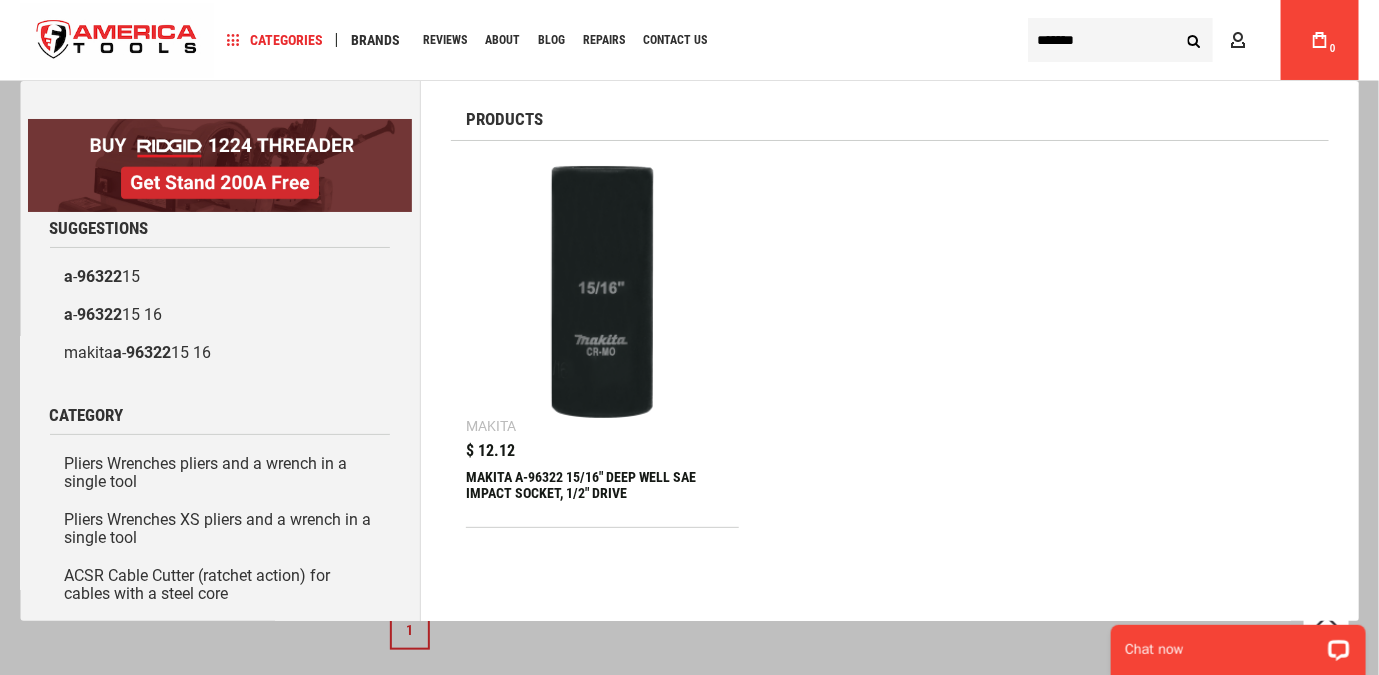click on "*******" at bounding box center (1120, 40) 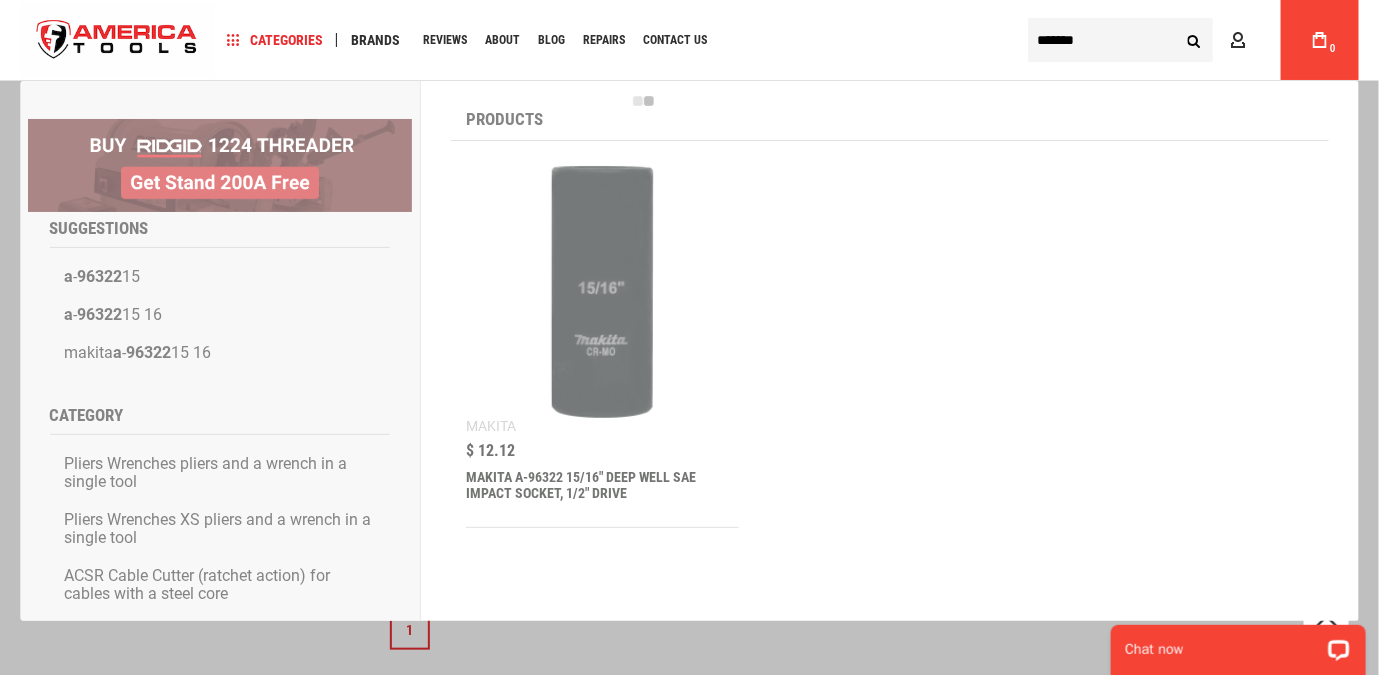 click on "*******" at bounding box center [1120, 40] 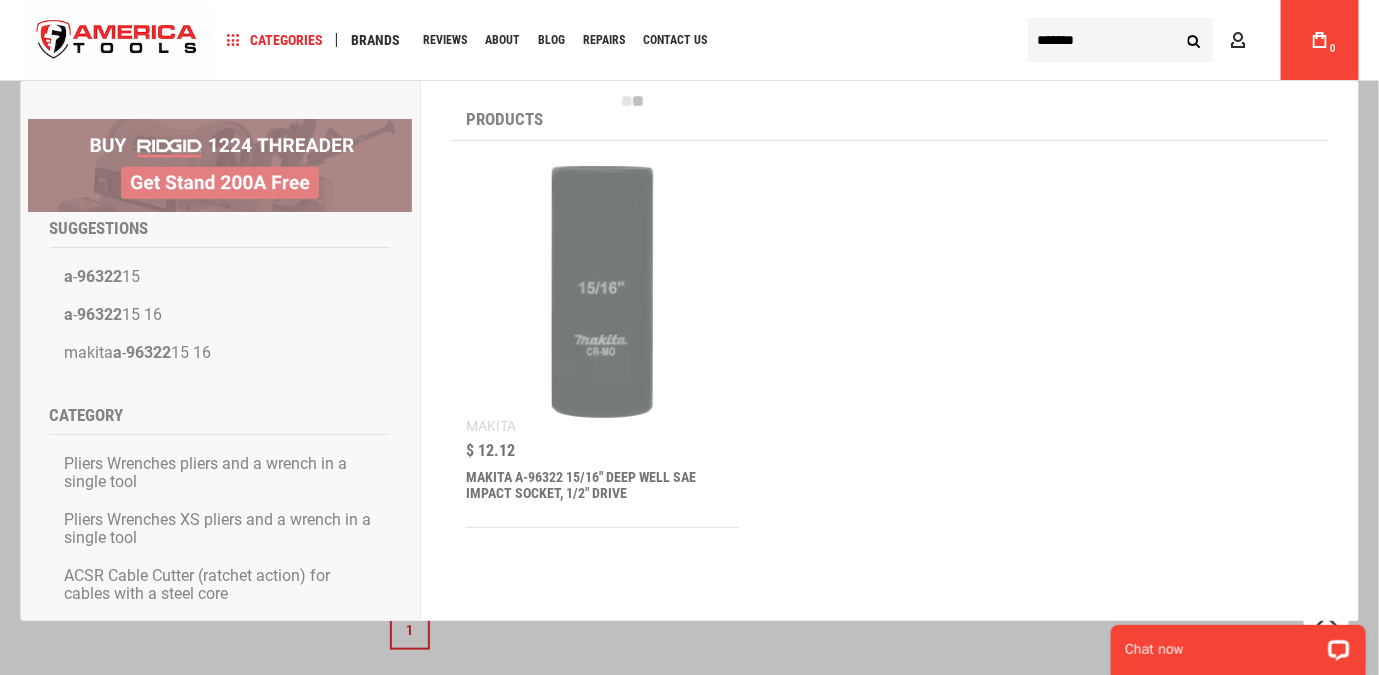 click on "*******" at bounding box center (1120, 40) 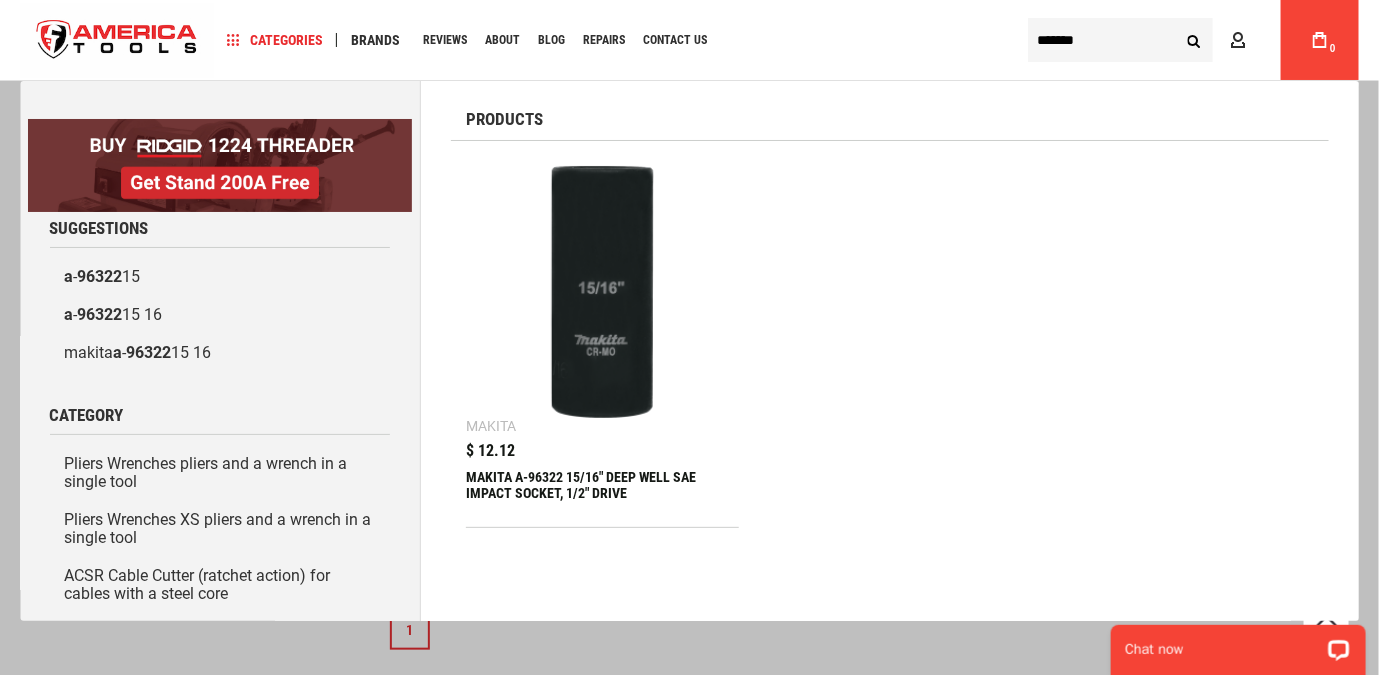paste 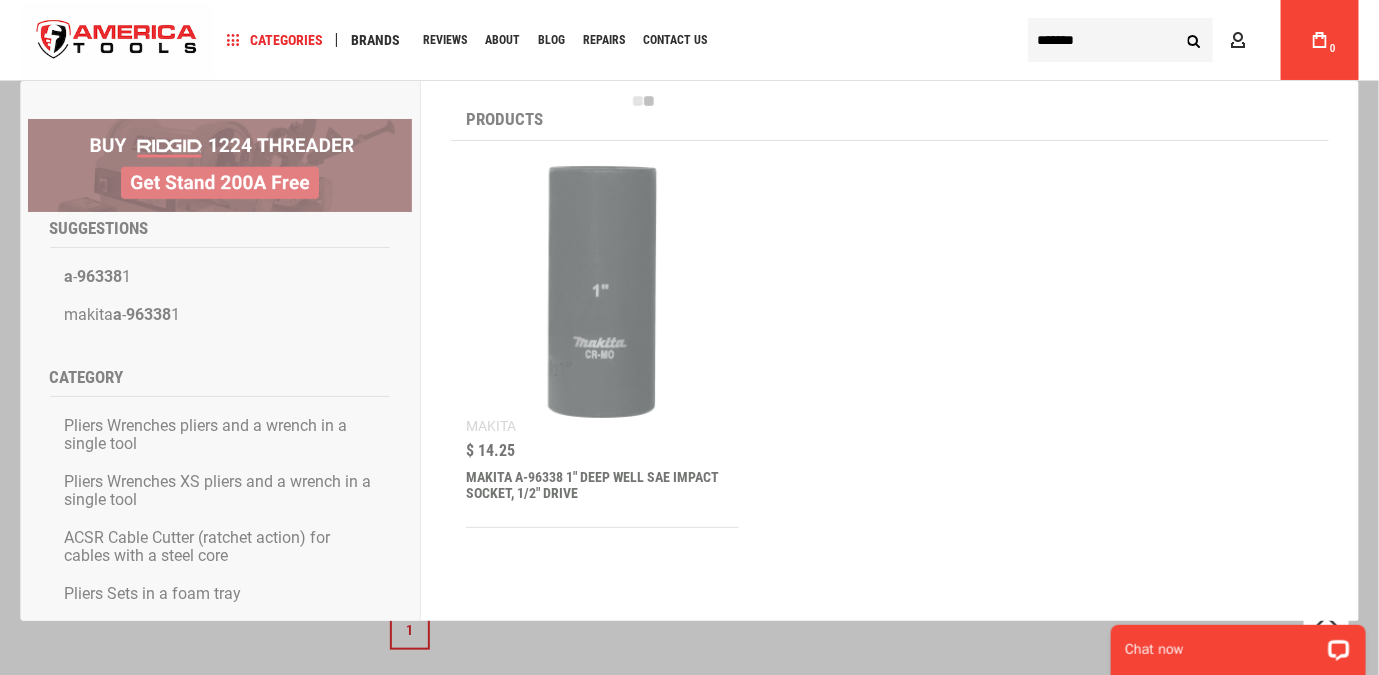 click on "*******" at bounding box center (1120, 40) 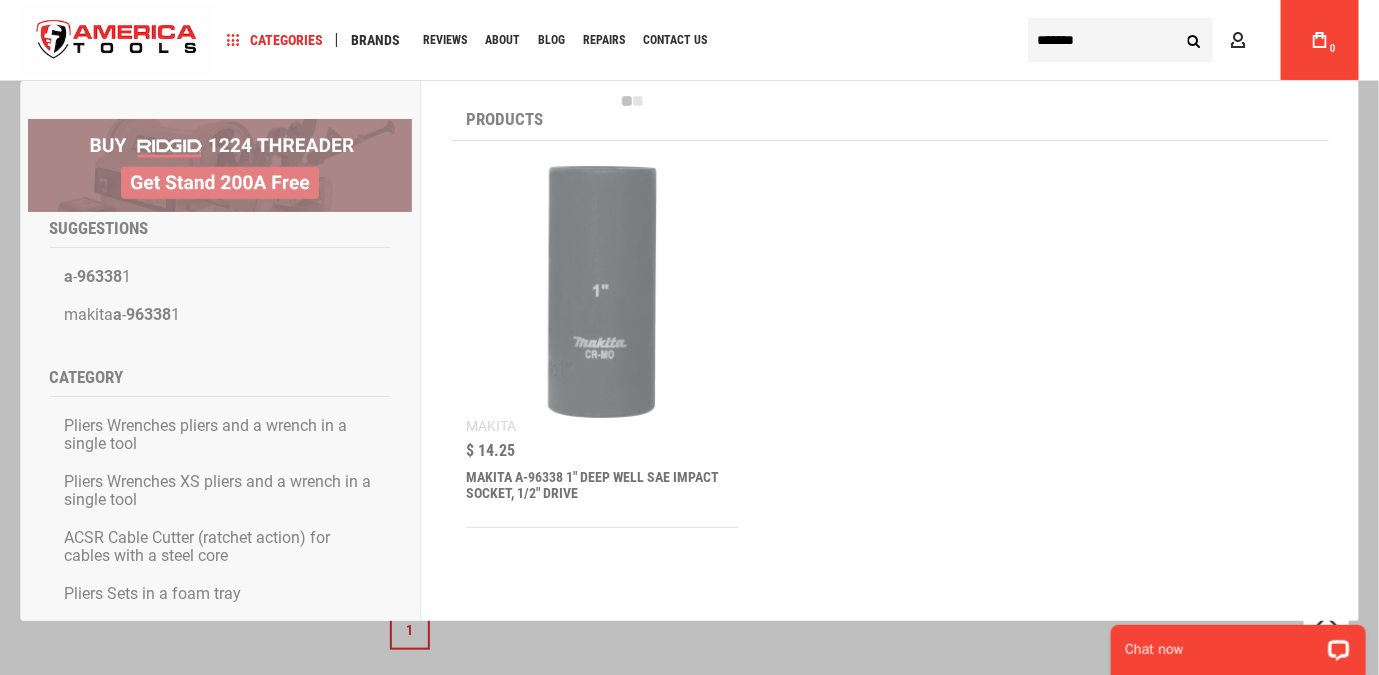 click on "*******" at bounding box center [1120, 40] 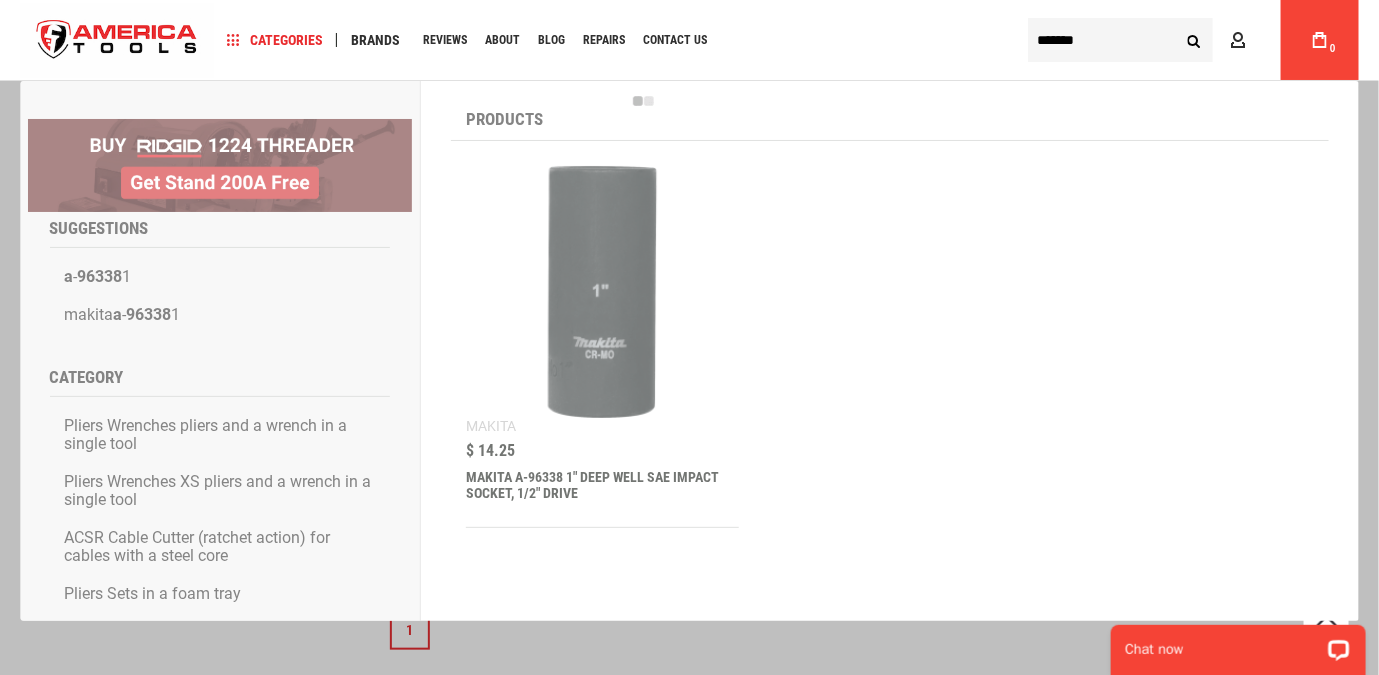 click on "*******" at bounding box center [1120, 40] 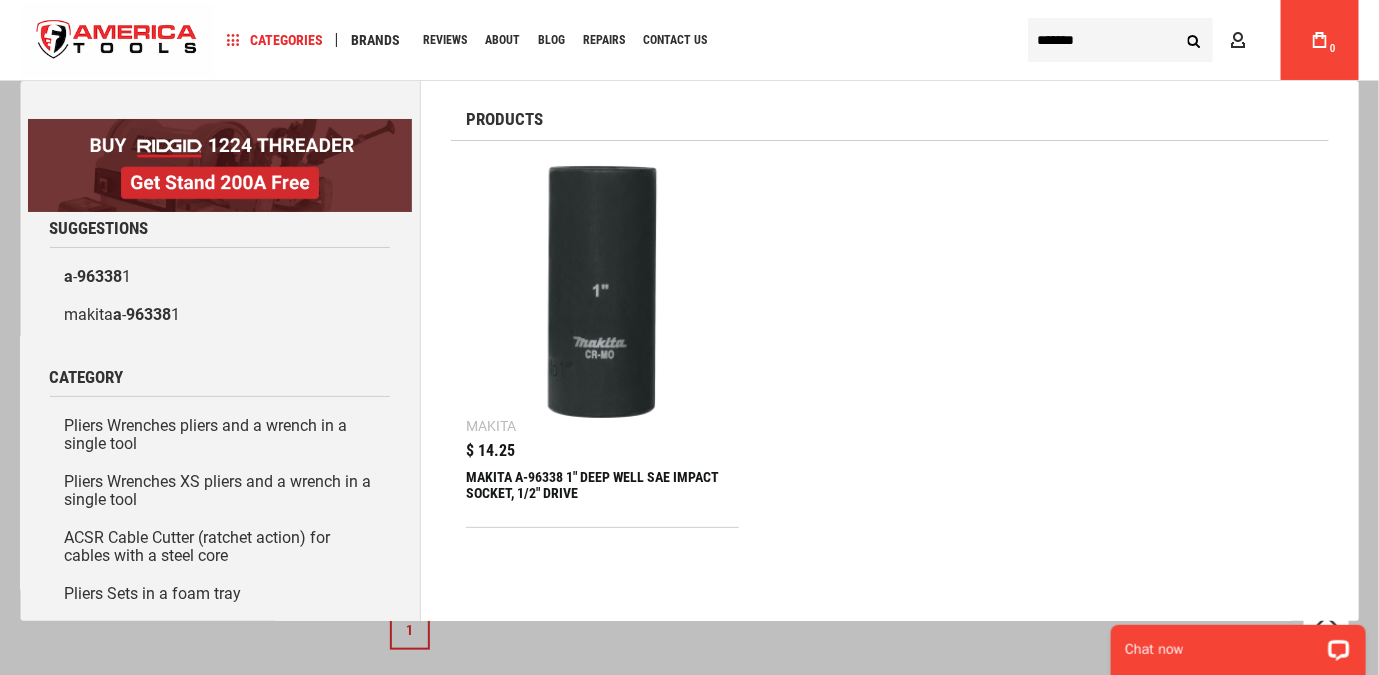 paste 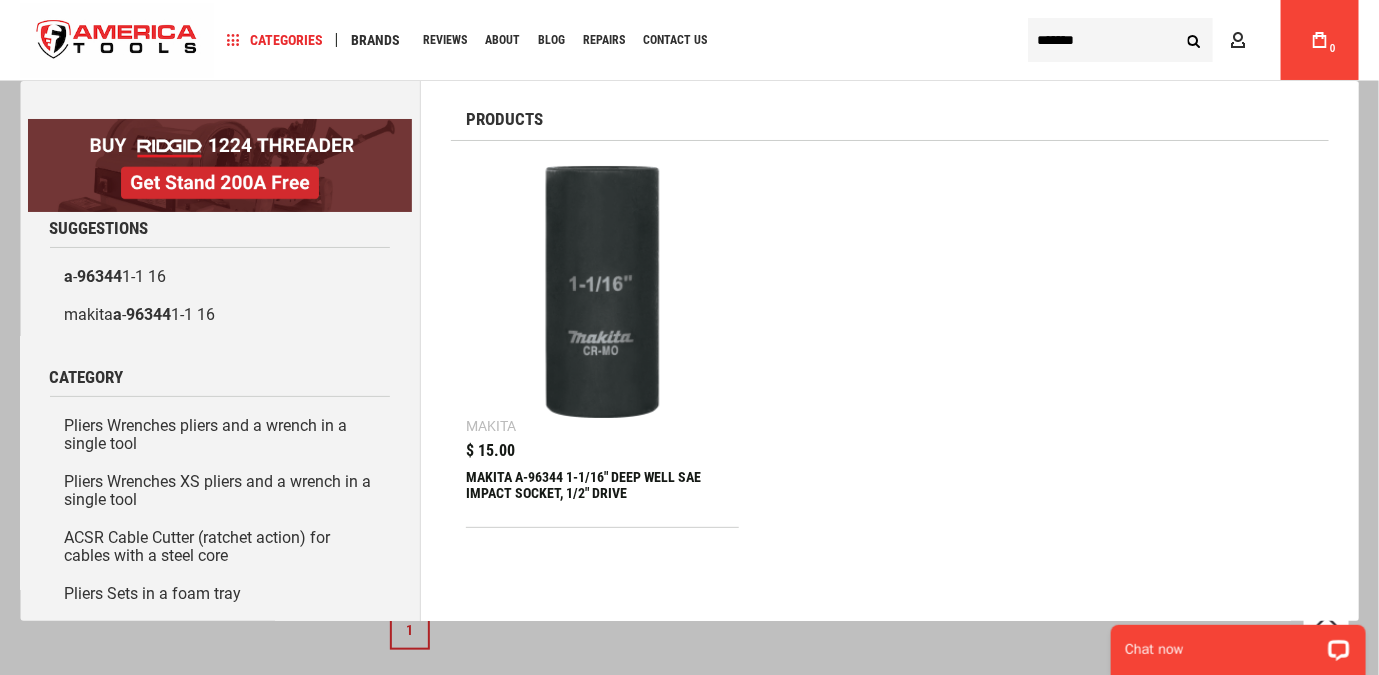 click on "*******" at bounding box center (1120, 40) 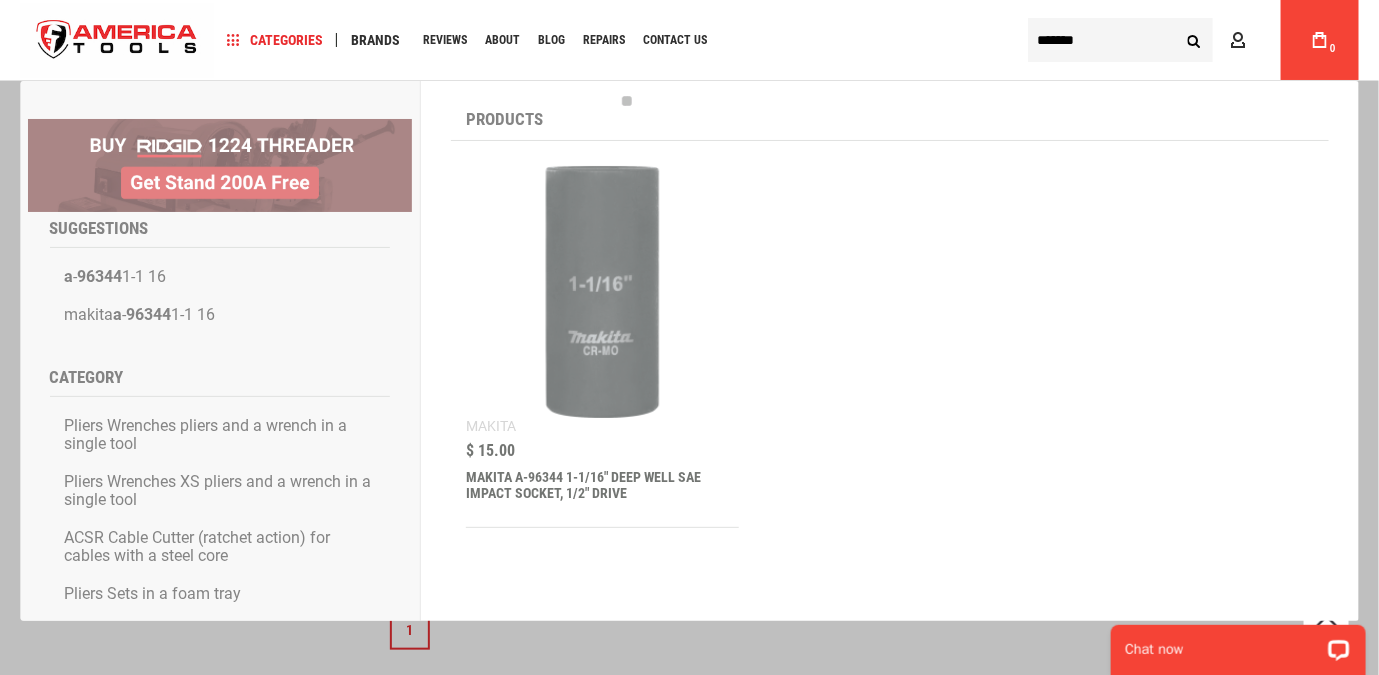 click on "*******" at bounding box center (1120, 40) 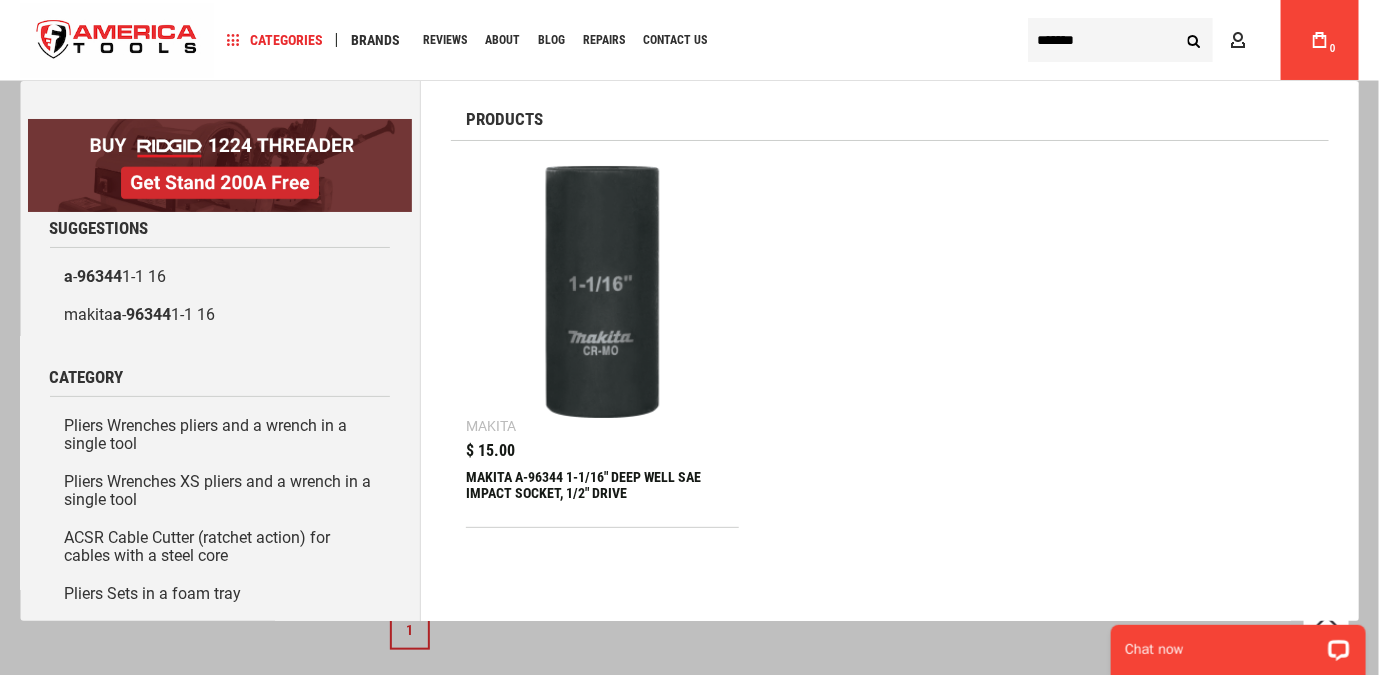 click on "*******" at bounding box center [1120, 40] 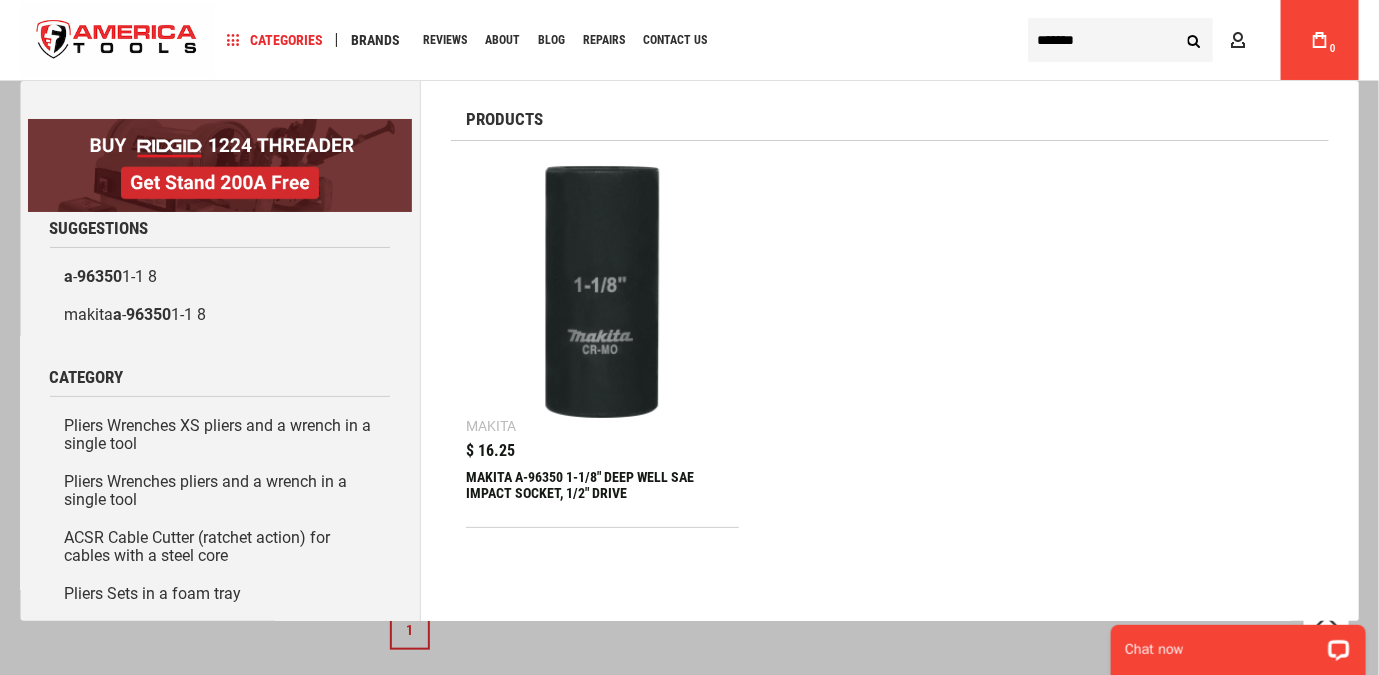 click on "*******" at bounding box center [1120, 40] 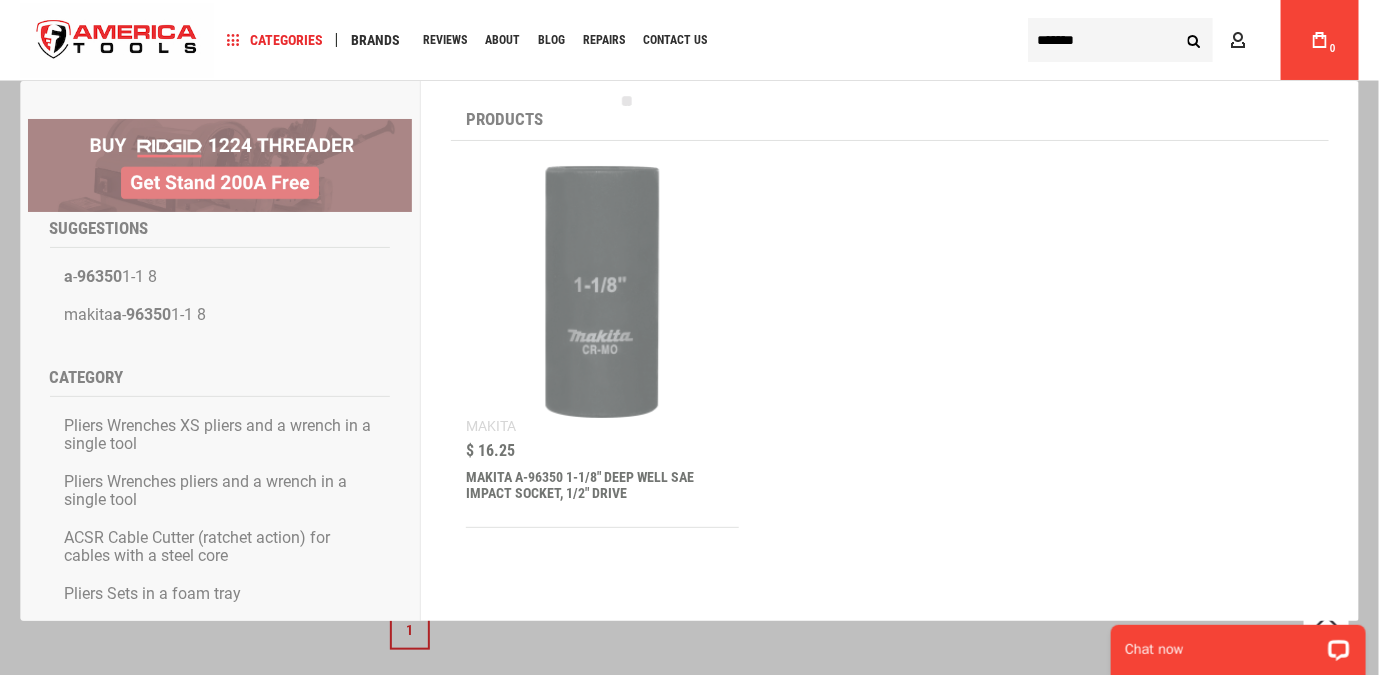 click on "*******" at bounding box center (1120, 40) 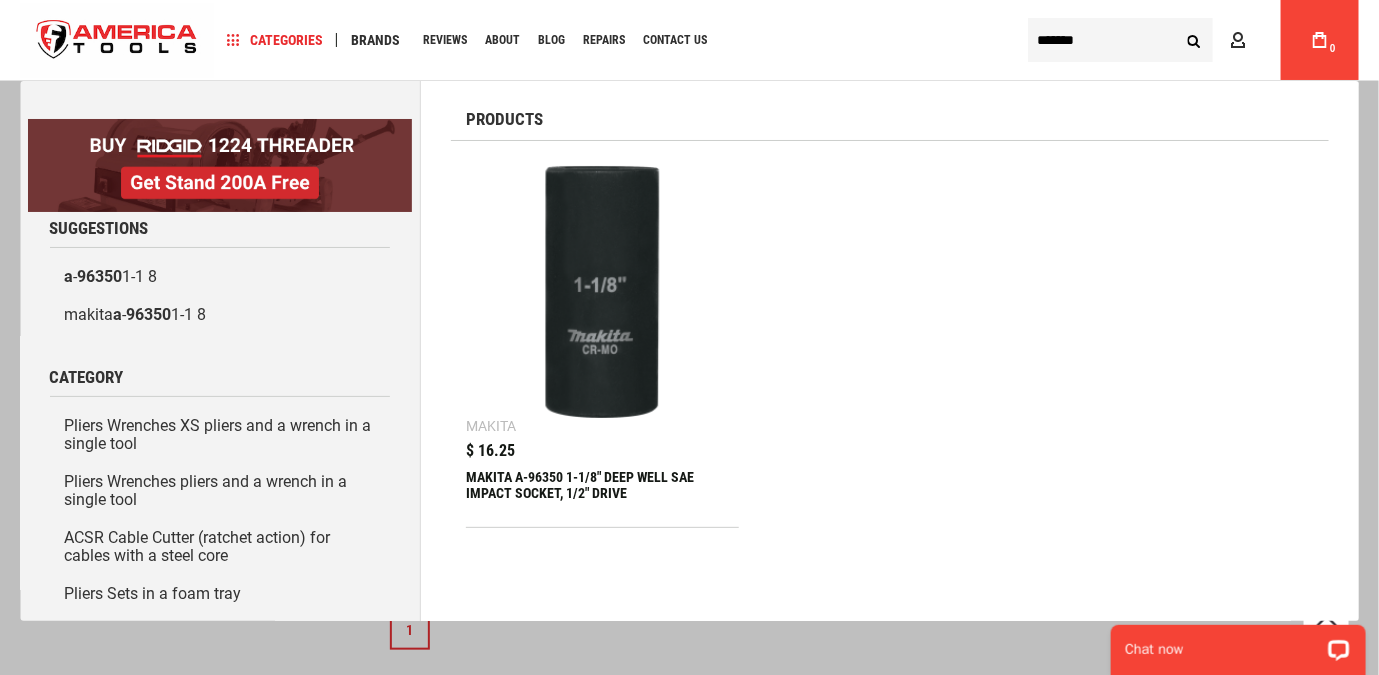 click on "*******" at bounding box center (1120, 40) 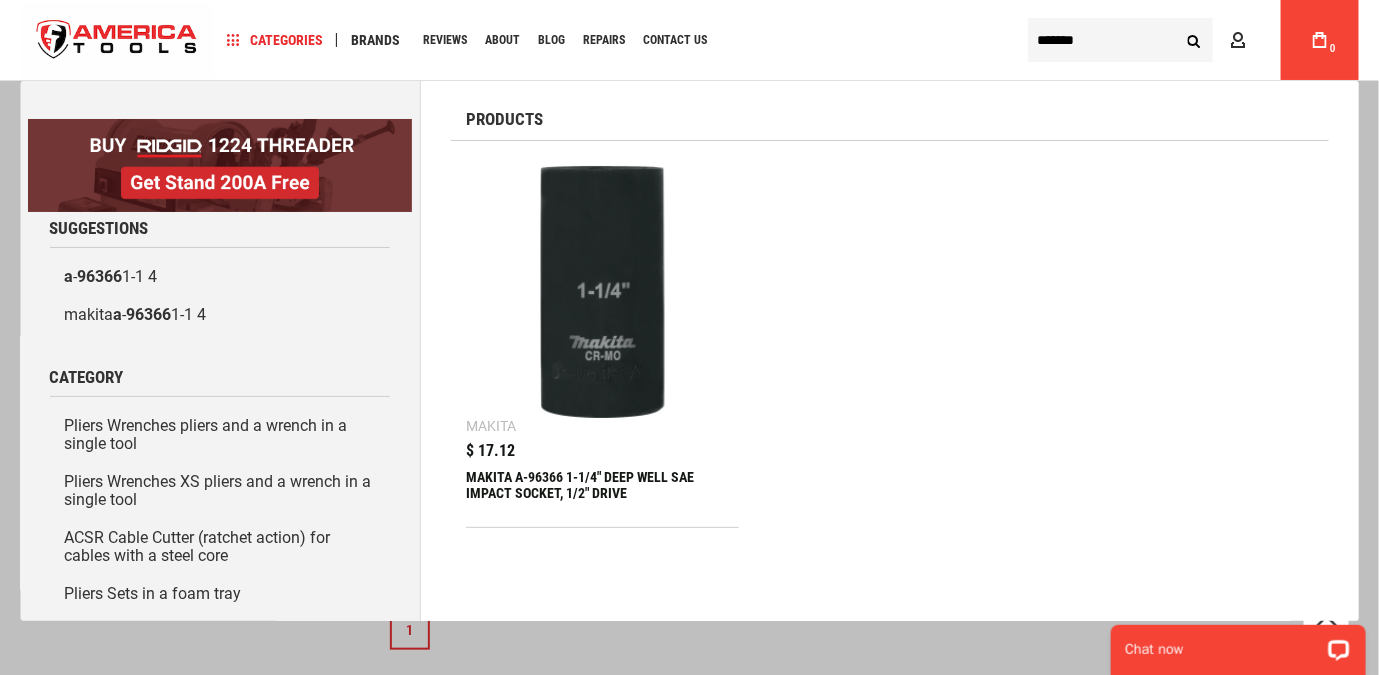 type on "*******" 